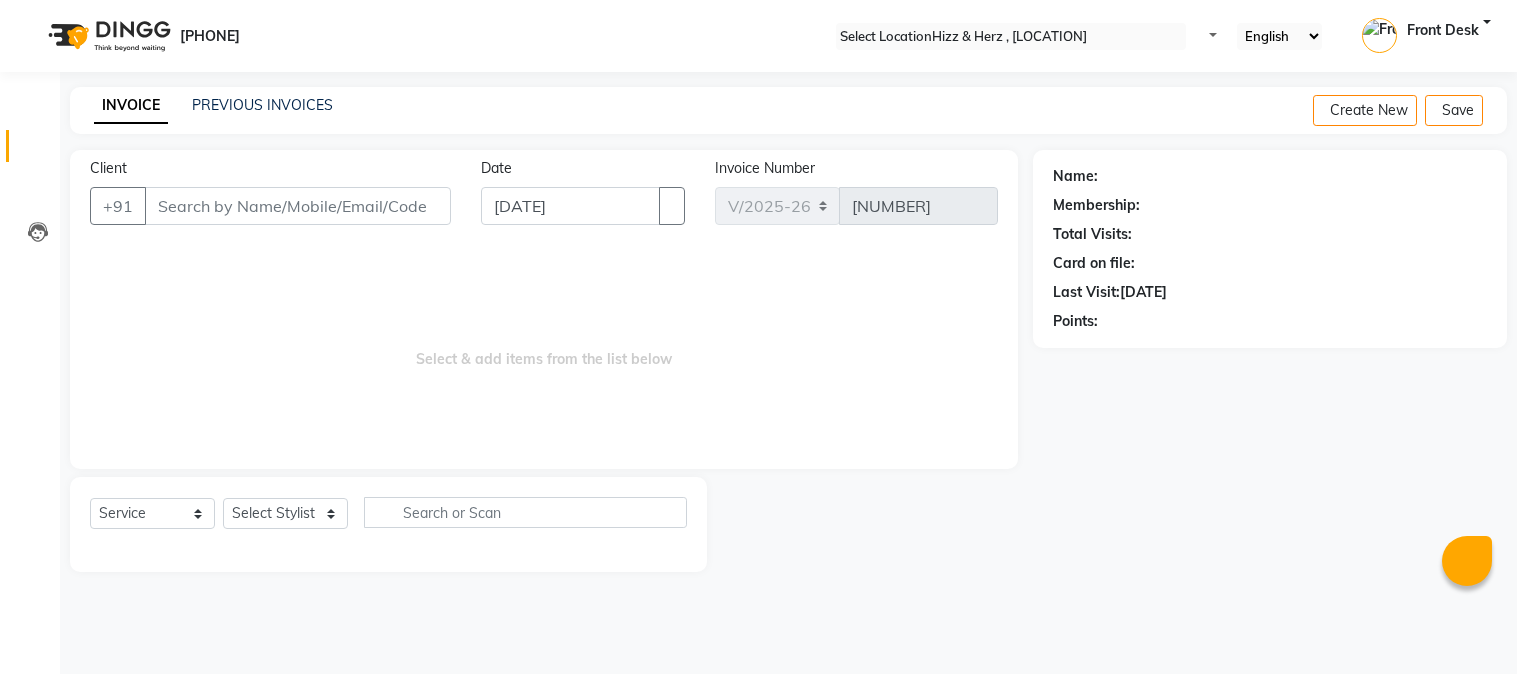 scroll, scrollTop: 0, scrollLeft: 0, axis: both 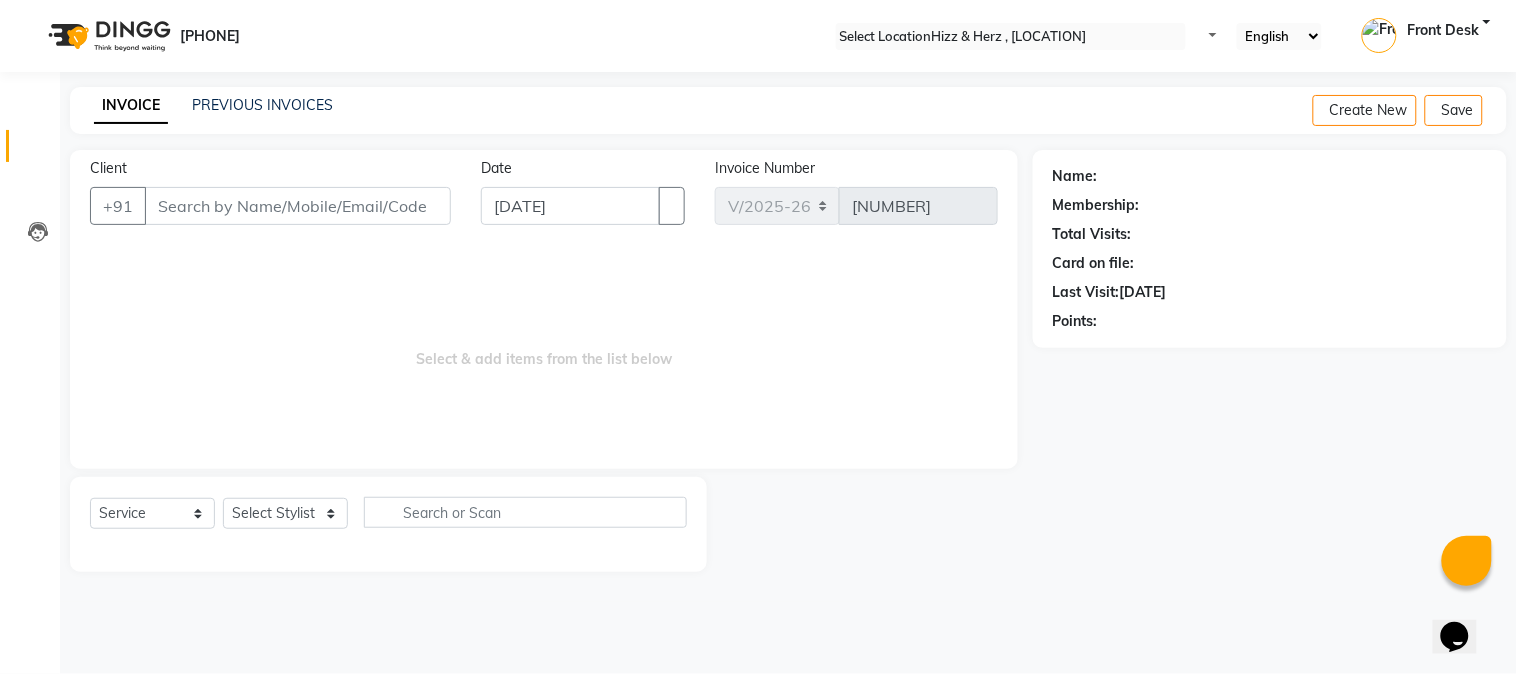 click on "Client" at bounding box center (298, 206) 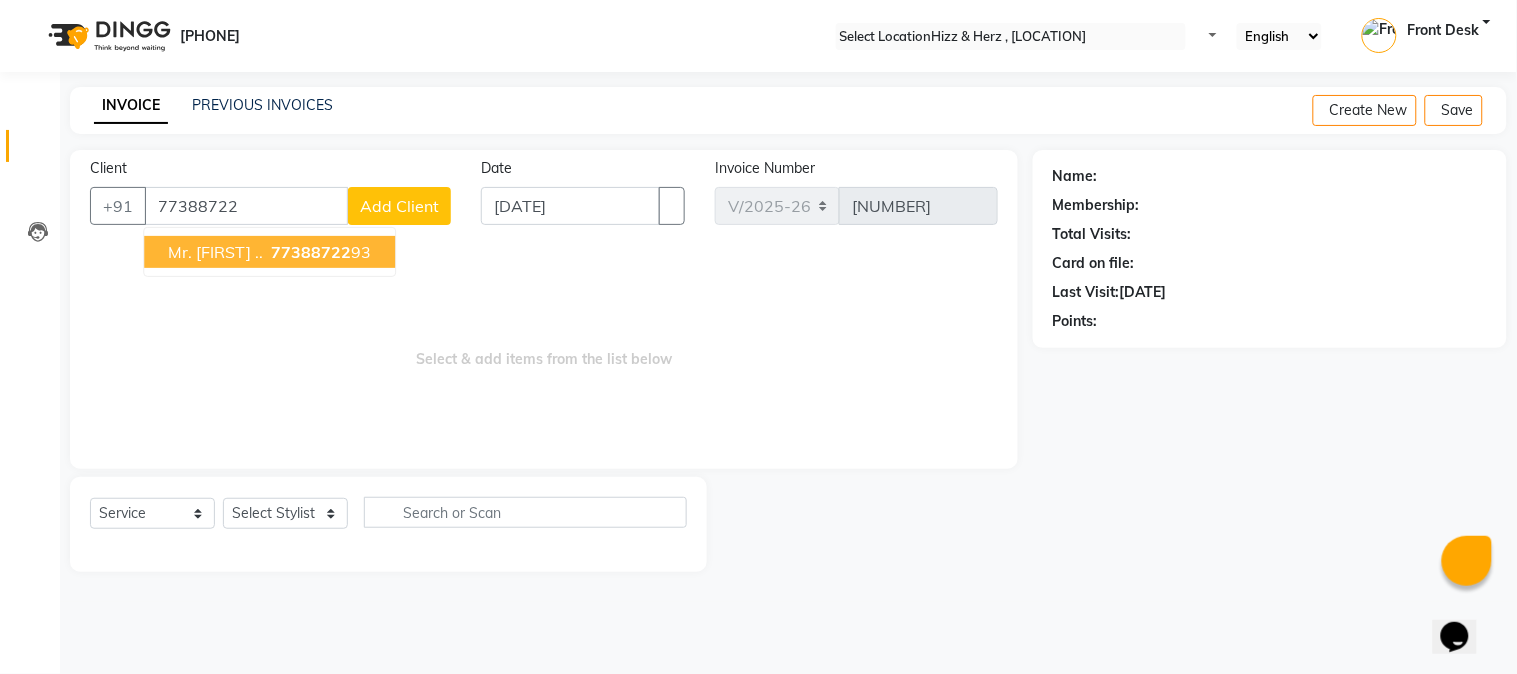 click on "mr. ammar .." at bounding box center (215, 252) 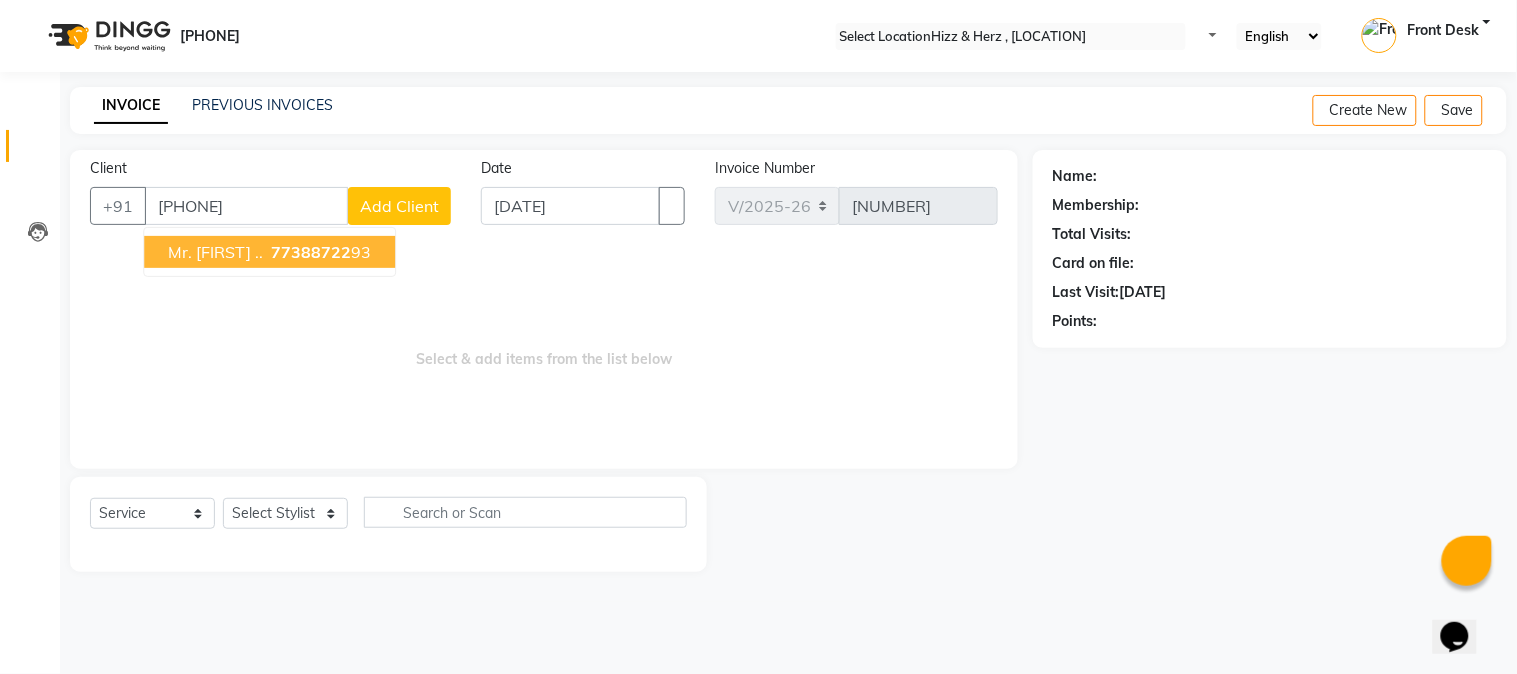 type on "7738872293" 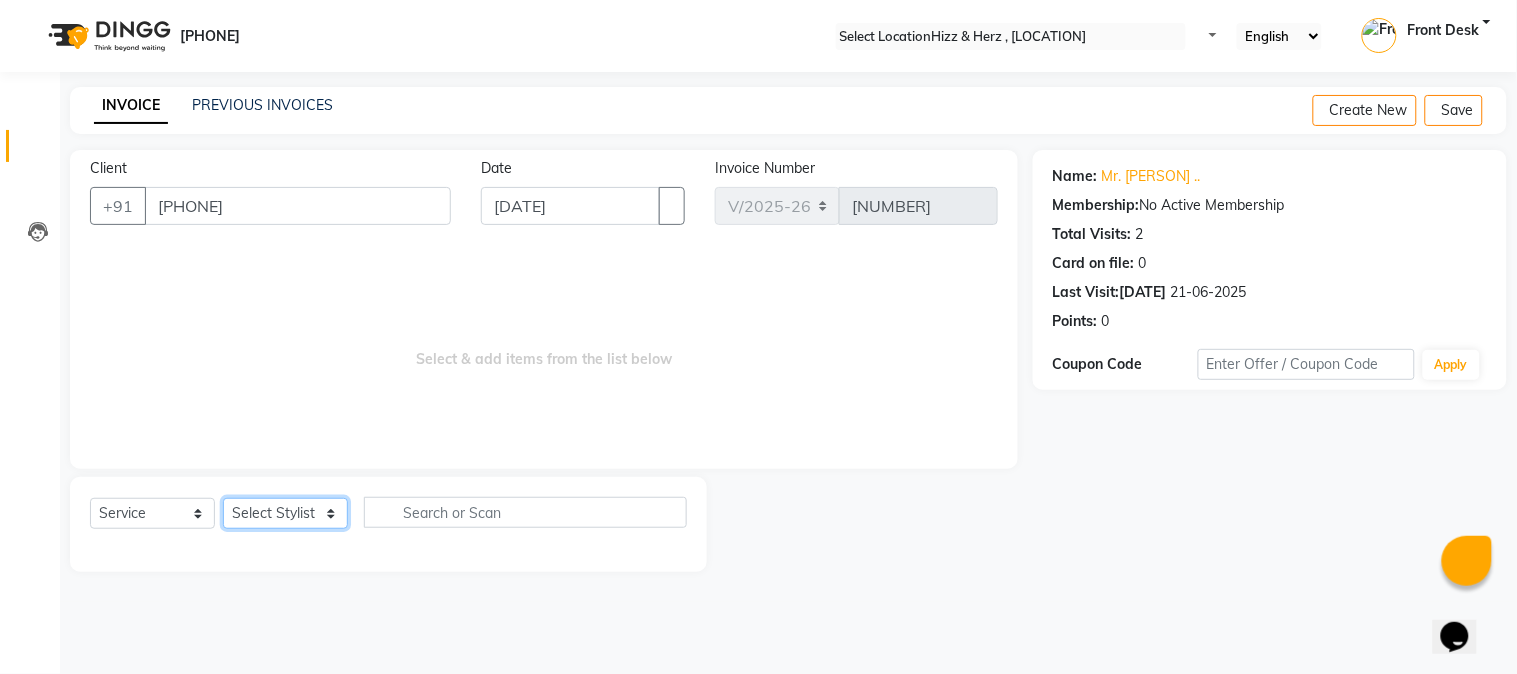 click on "Select Stylist Front Desk [FIRST] [LAST] [BRAND] 2 [FIRST] [LAST] [FIRST] [LAST] [FIRST] [FIRST] [FIRST] [FIRST] [FIRST] [FIRST] [FIRST] [FIRST] [FIRST] [FIRST]" at bounding box center [285, 513] 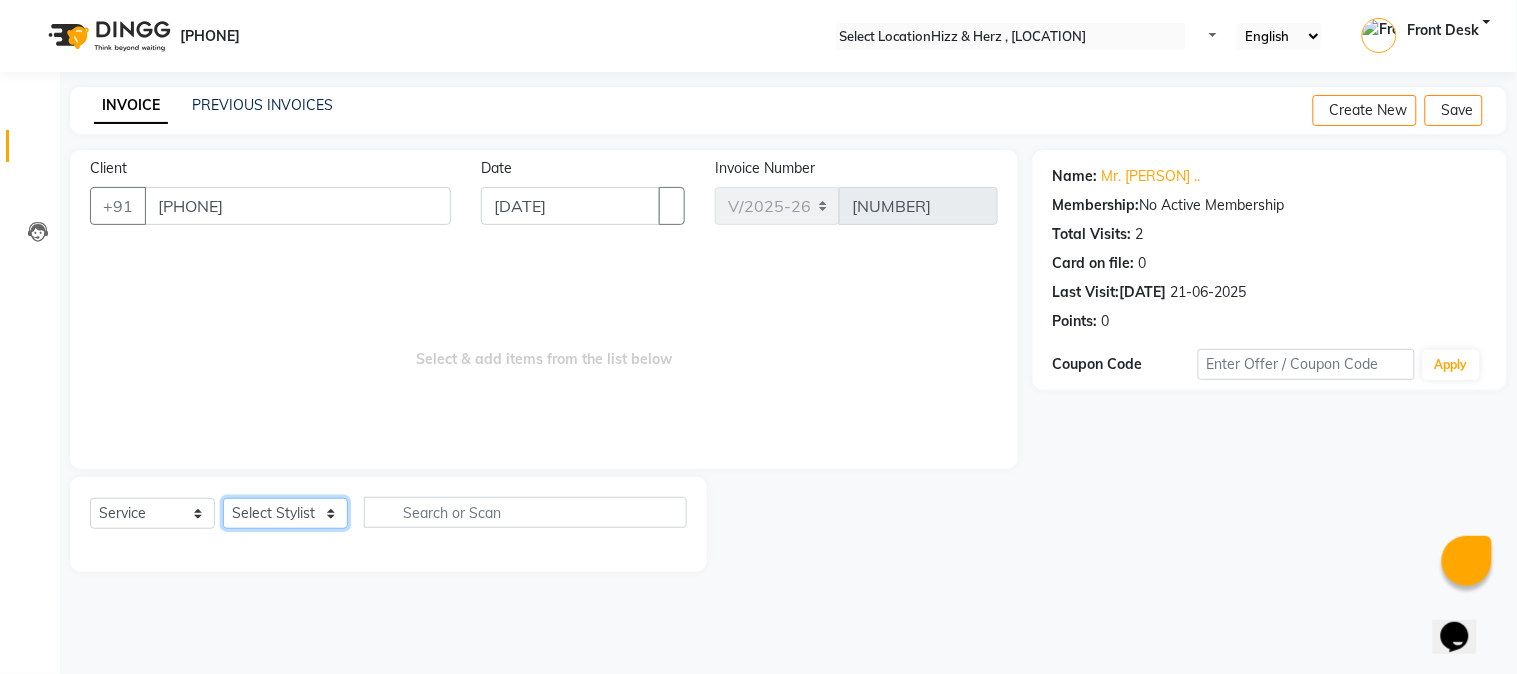 select on "33193" 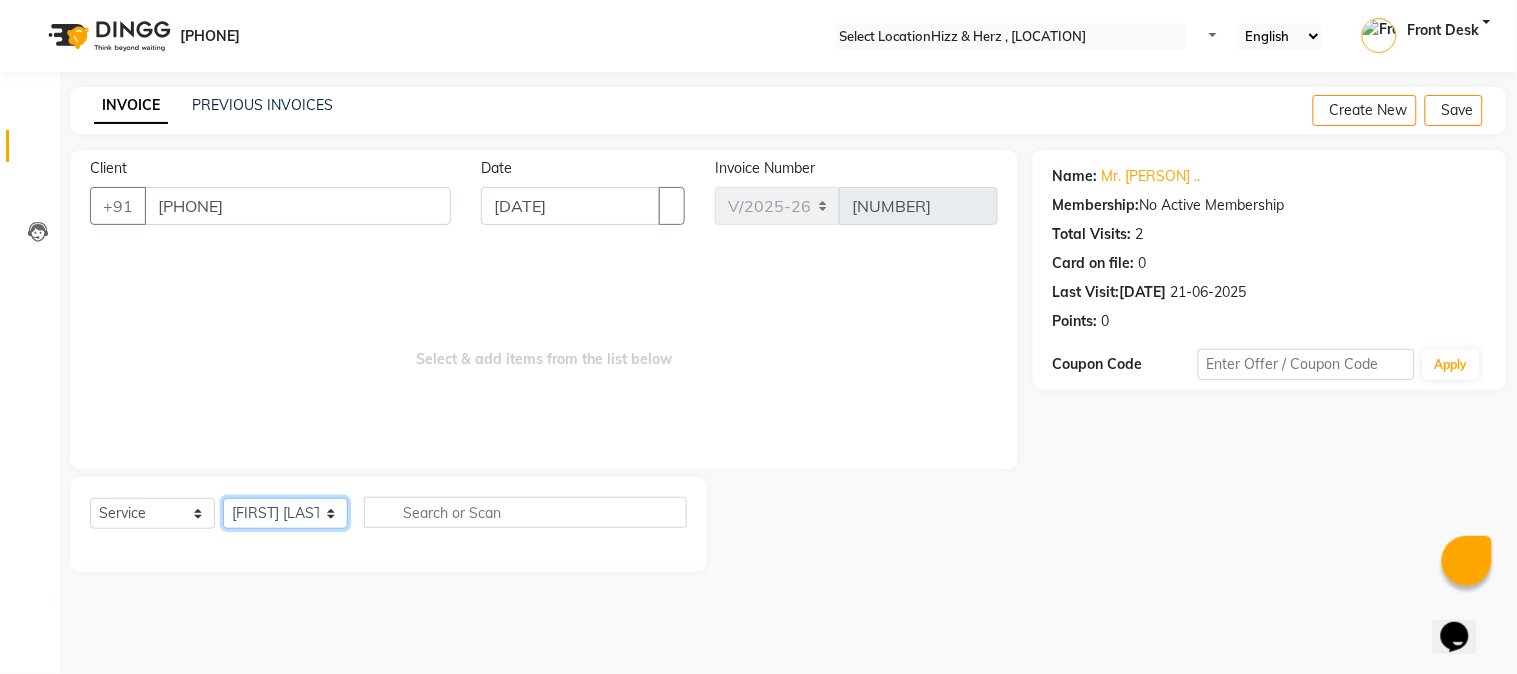 click on "Select Stylist Front Desk [FIRST] [LAST] [BRAND] 2 [FIRST] [LAST] [FIRST] [LAST] [FIRST] [FIRST] [FIRST] [FIRST] [FIRST] [FIRST] [FIRST] [FIRST] [FIRST] [FIRST]" at bounding box center (285, 513) 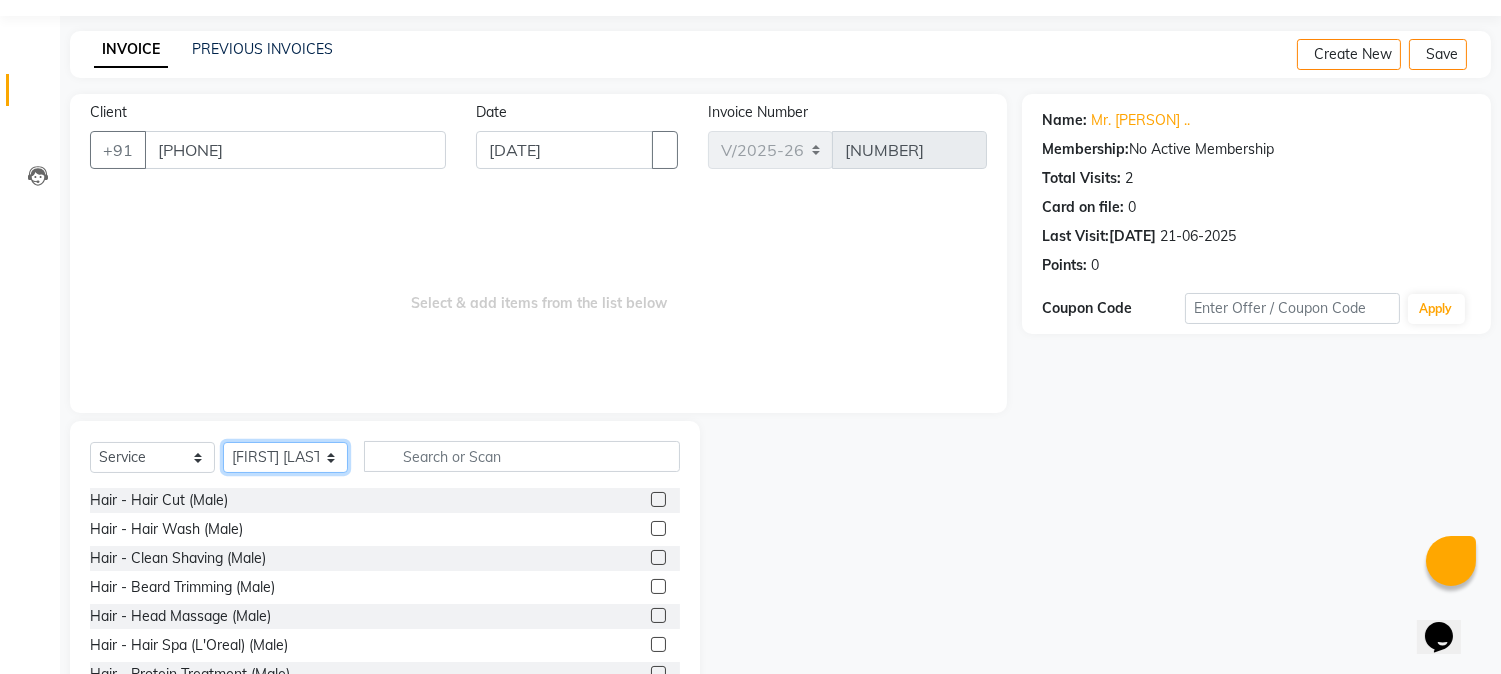 scroll, scrollTop: 126, scrollLeft: 0, axis: vertical 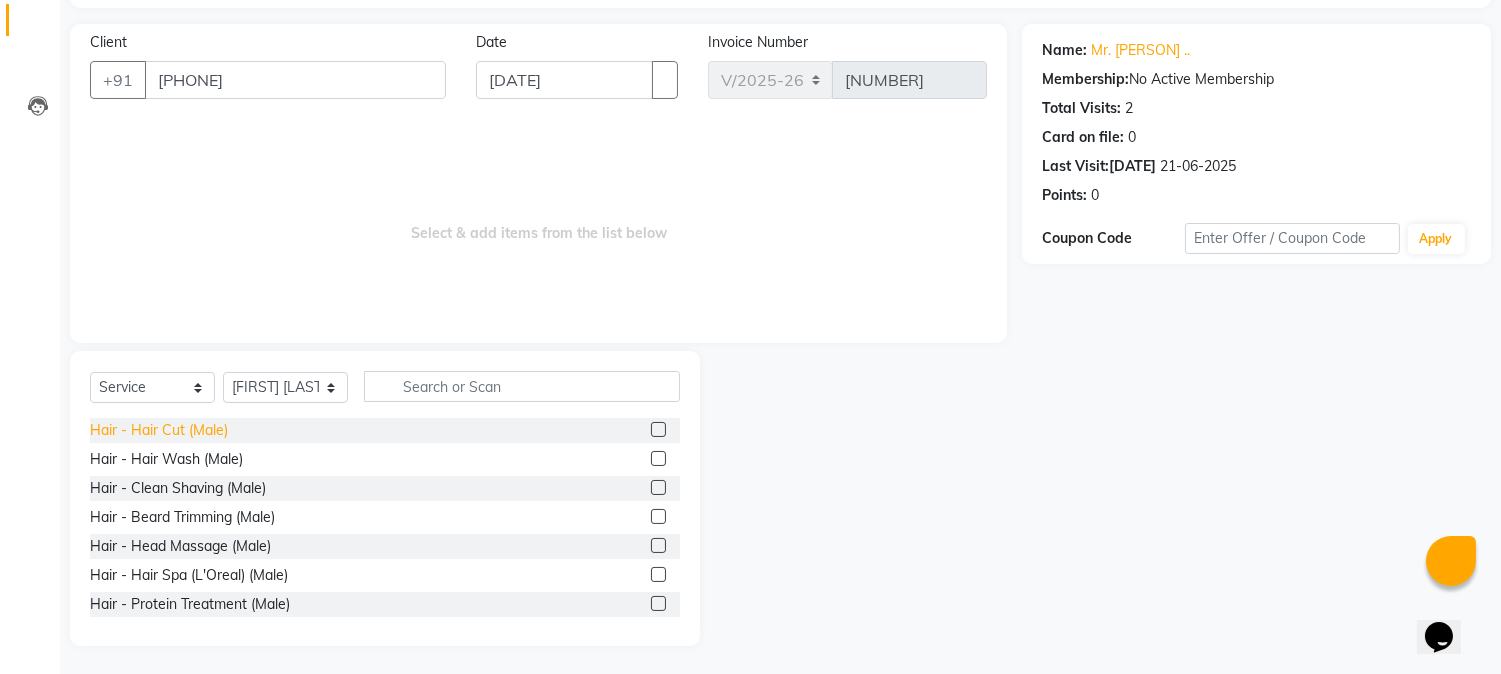 click on "Hair - Hair Cut (Male)" at bounding box center (159, 430) 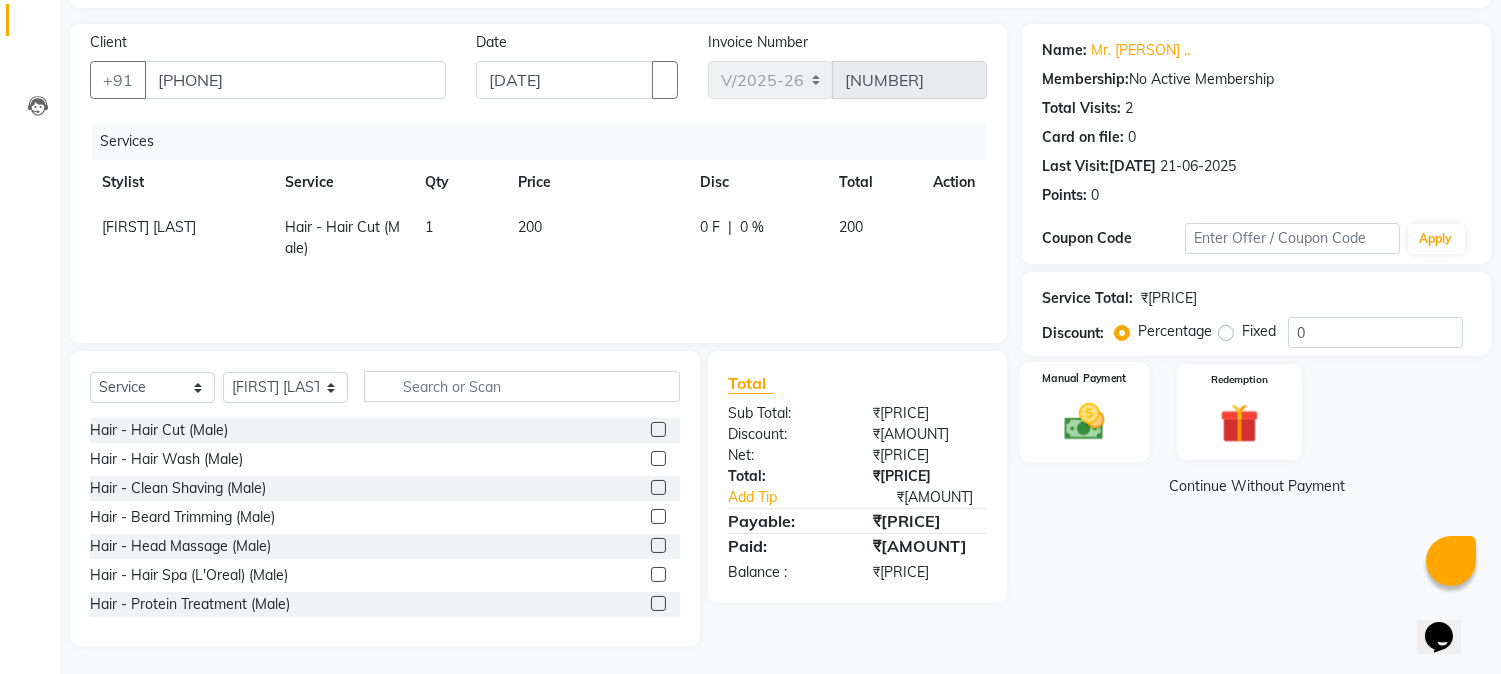click at bounding box center (1085, 421) 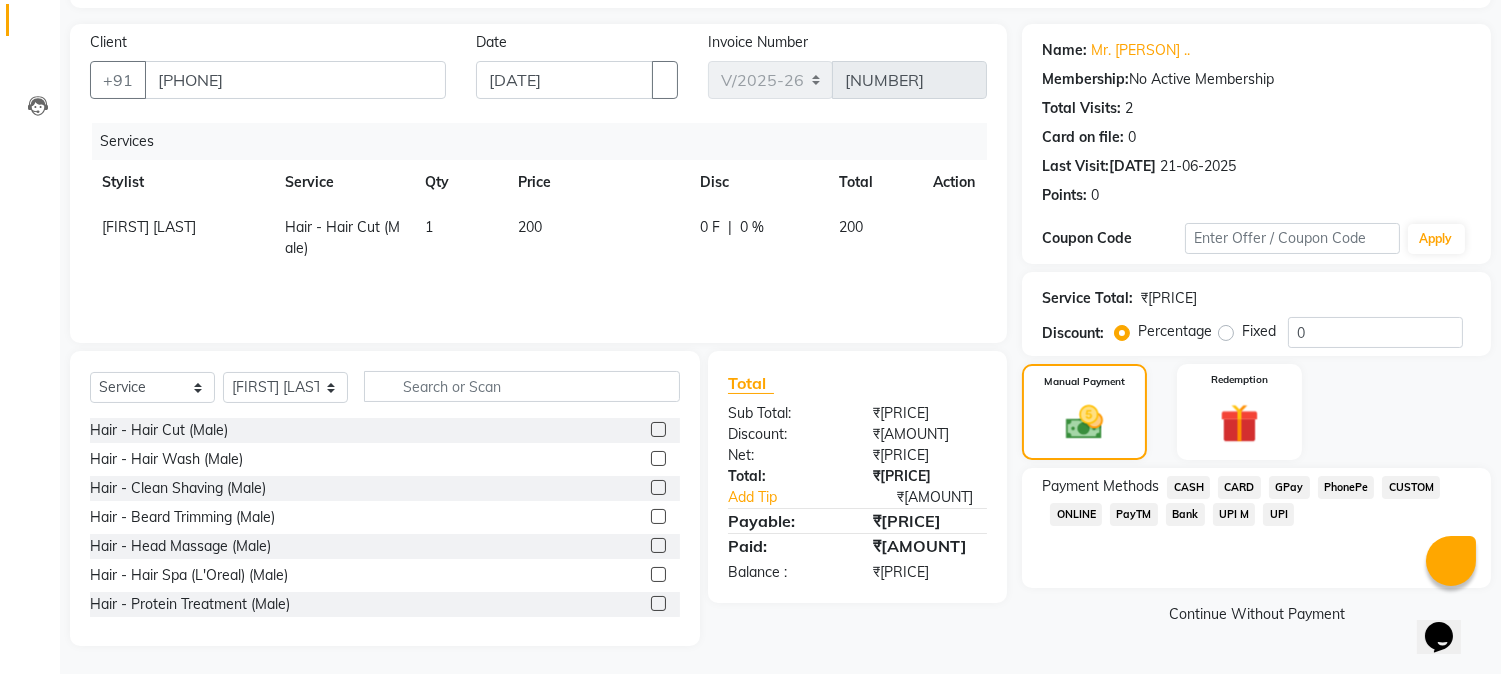 click on "CASH" at bounding box center (1188, 487) 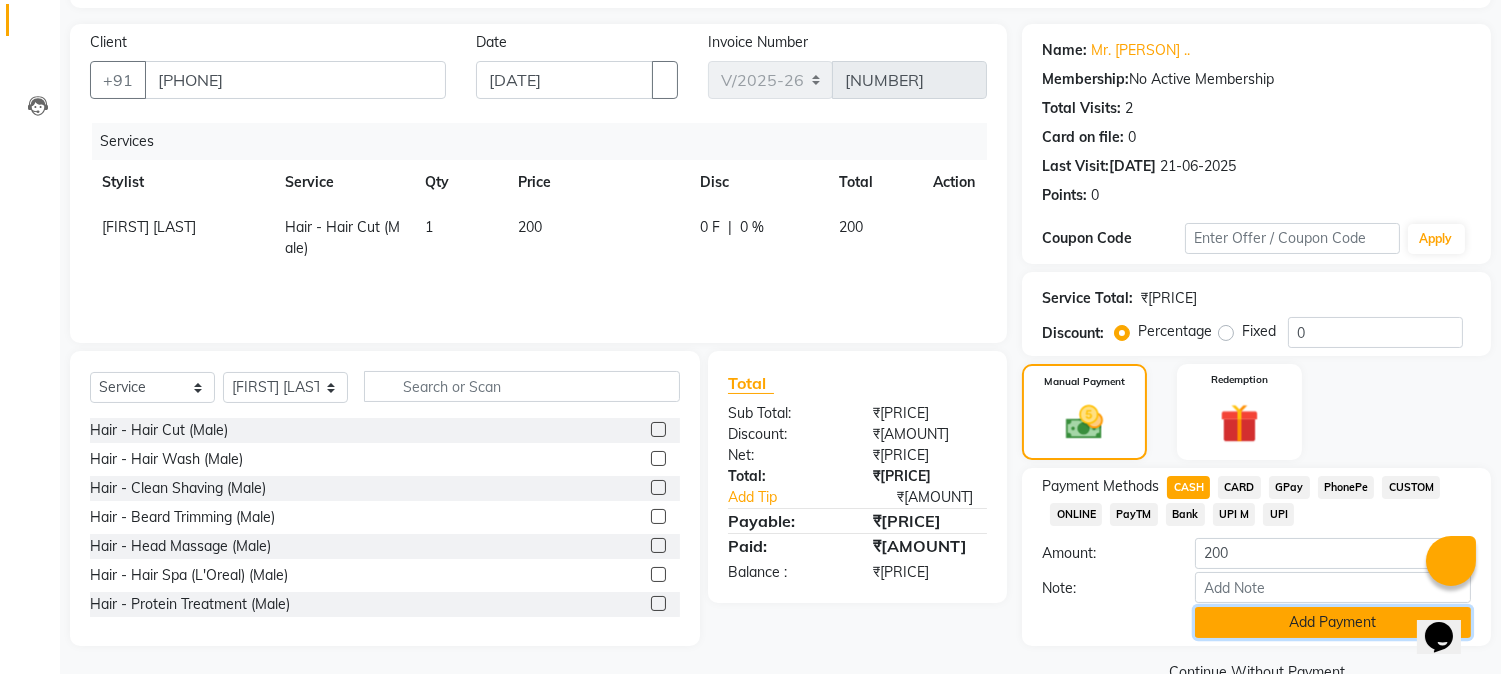 click on "Add Payment" at bounding box center [1333, 622] 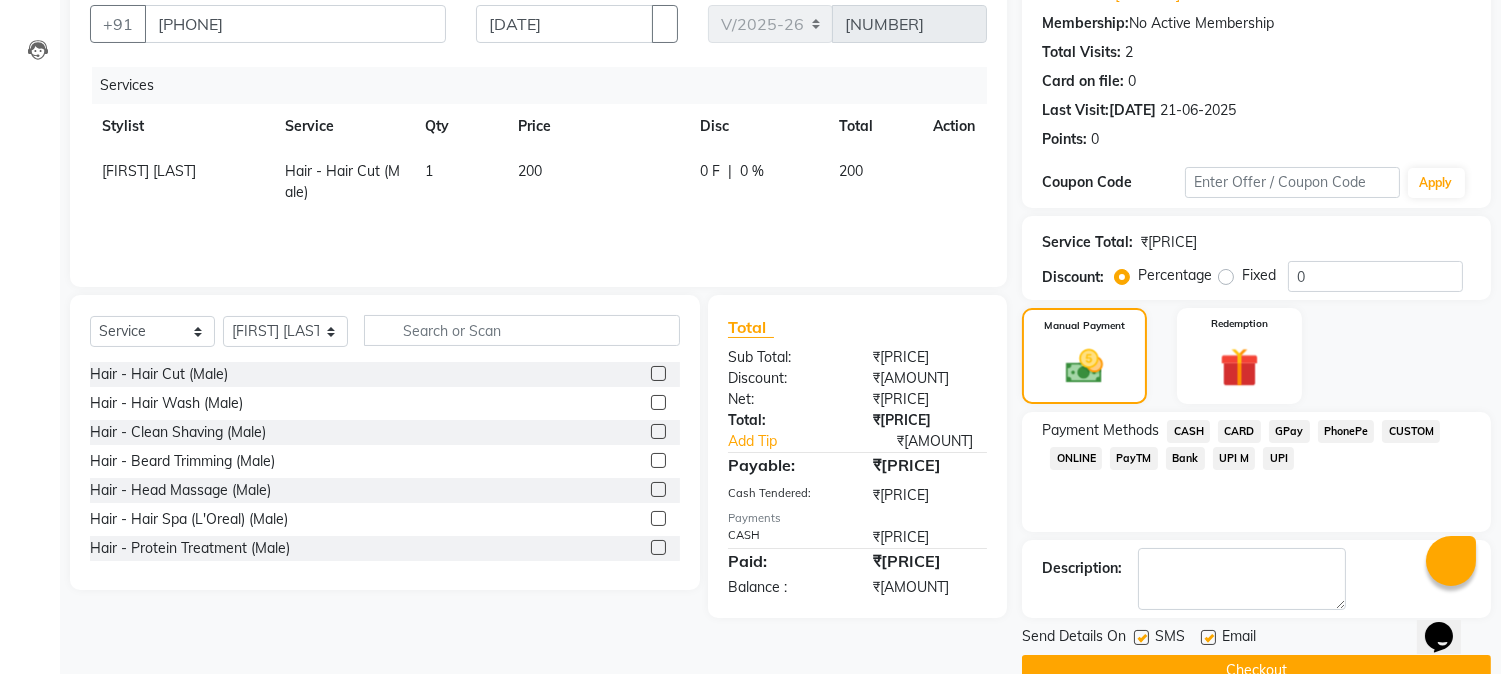 scroll, scrollTop: 225, scrollLeft: 0, axis: vertical 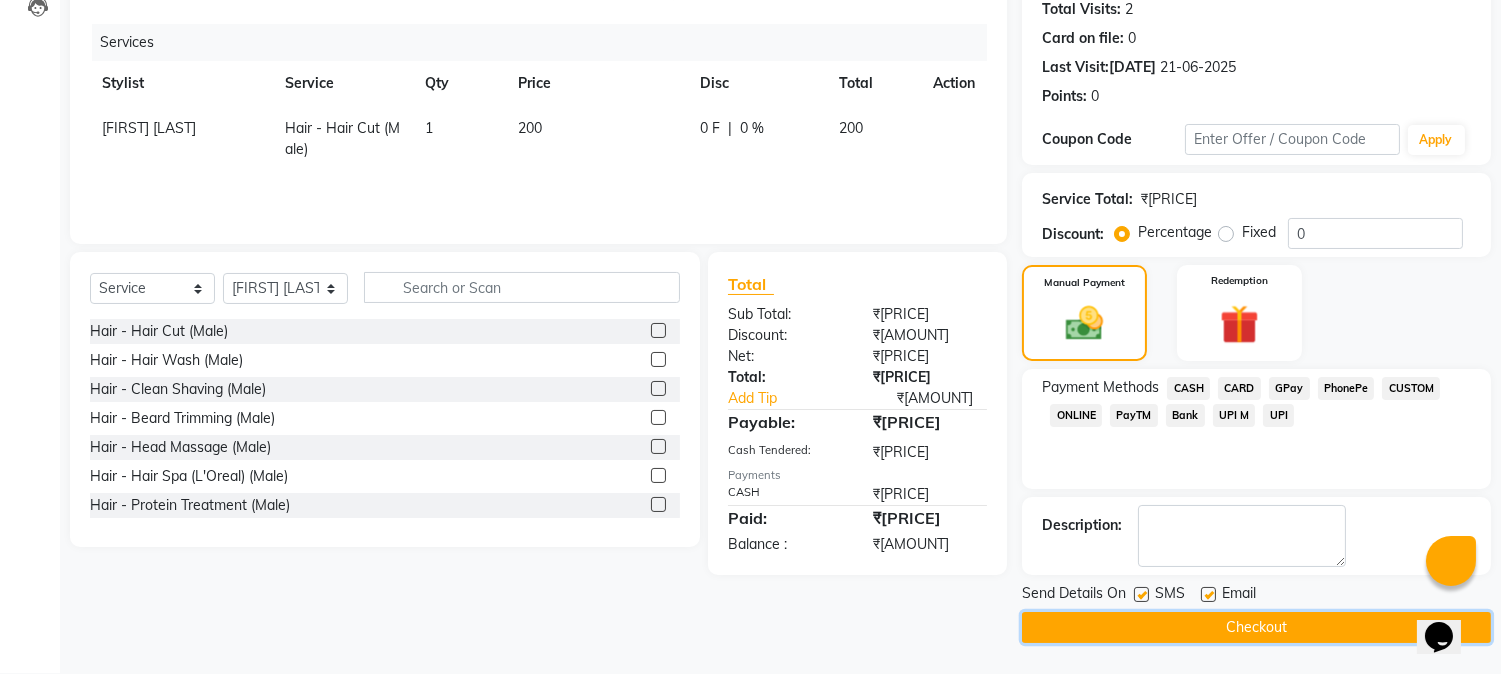 click on "Checkout" at bounding box center (1256, 627) 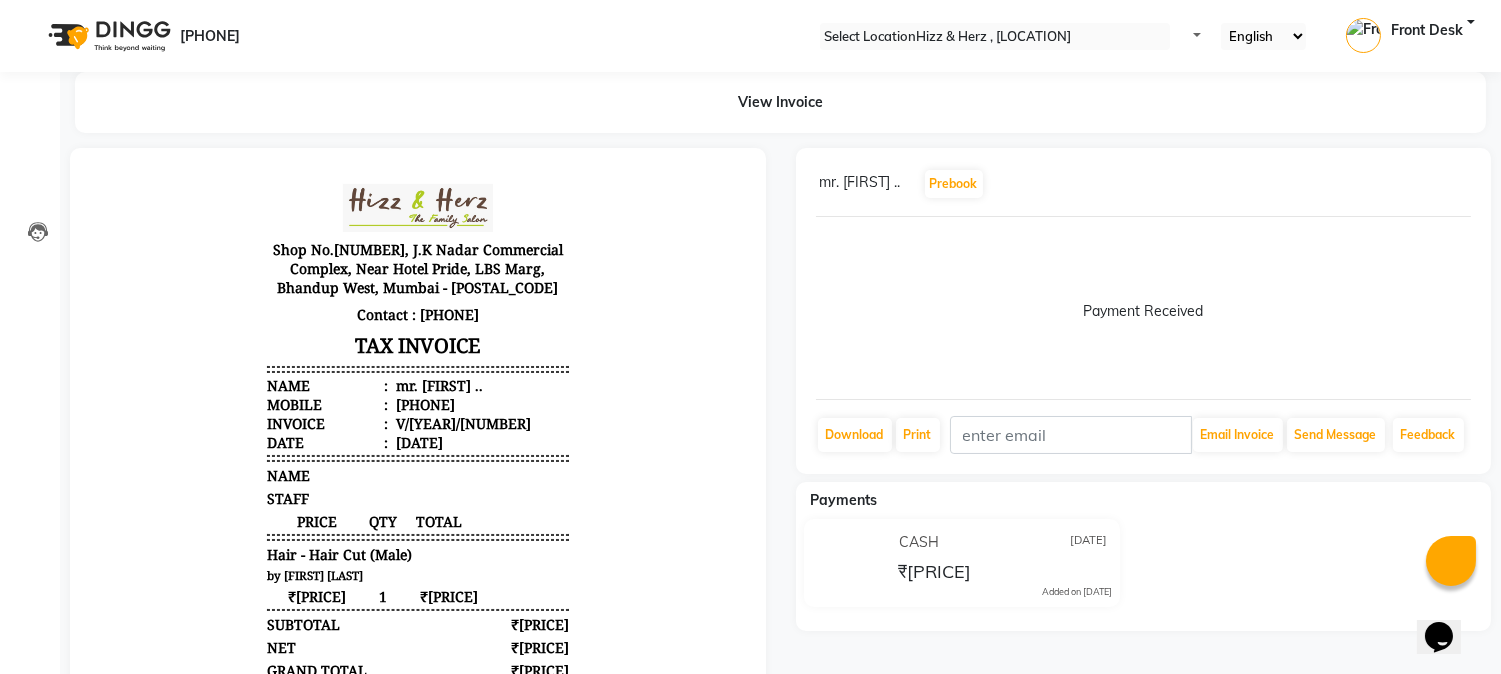 scroll, scrollTop: 0, scrollLeft: 0, axis: both 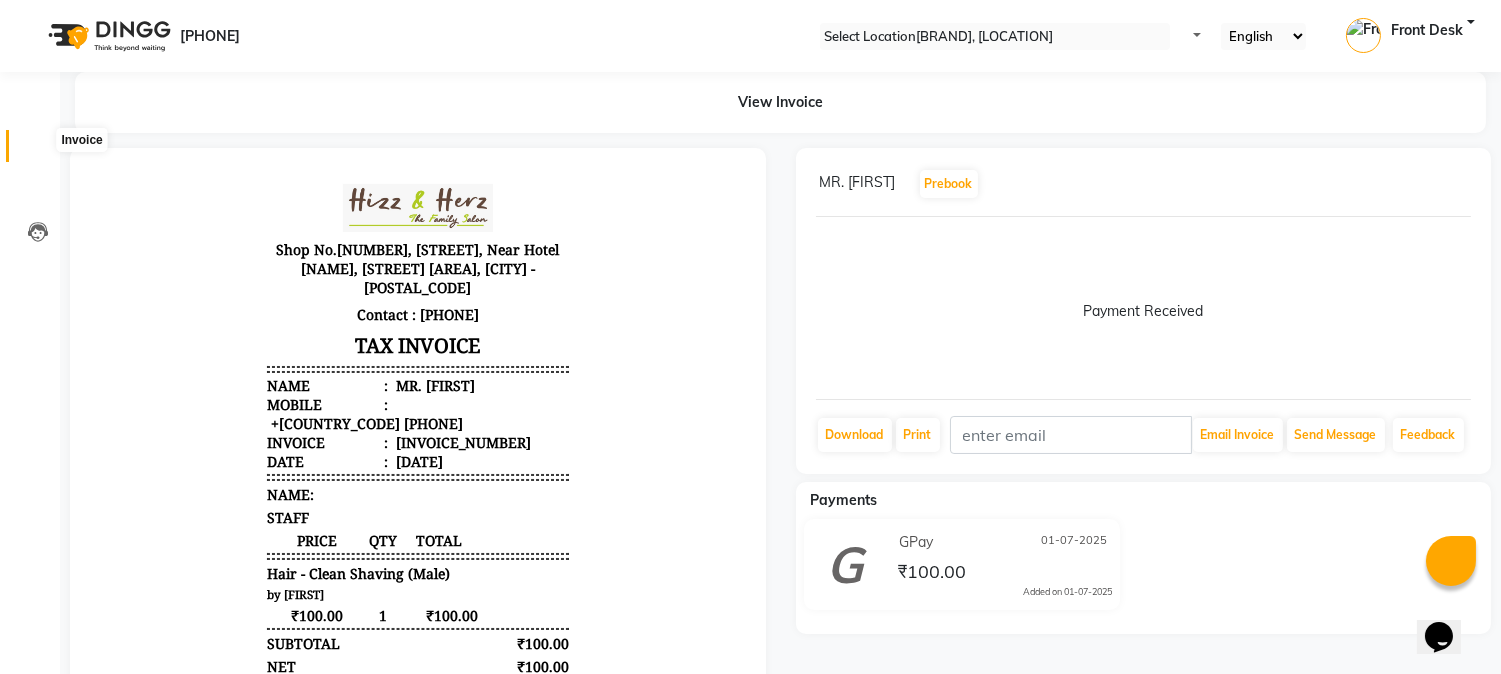 click at bounding box center [38, 151] 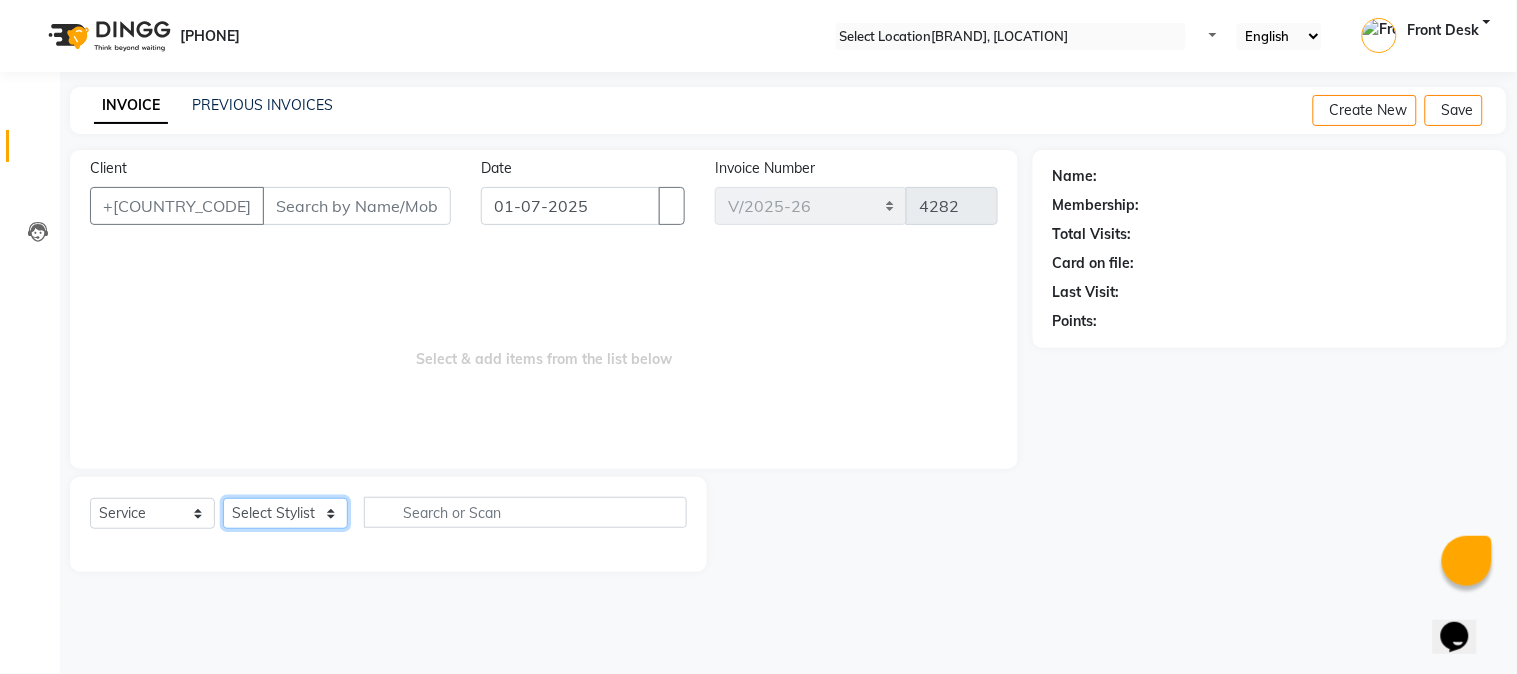 click on "Select Stylist Front Desk [FIRST] [LAST] [BRAND] 2 [FIRST] [LAST] [FIRST] [LAST] [FIRST] [FIRST] [FIRST] [FIRST] [FIRST] [FIRST] [FIRST] [FIRST] [FIRST] [FIRST]" at bounding box center (285, 513) 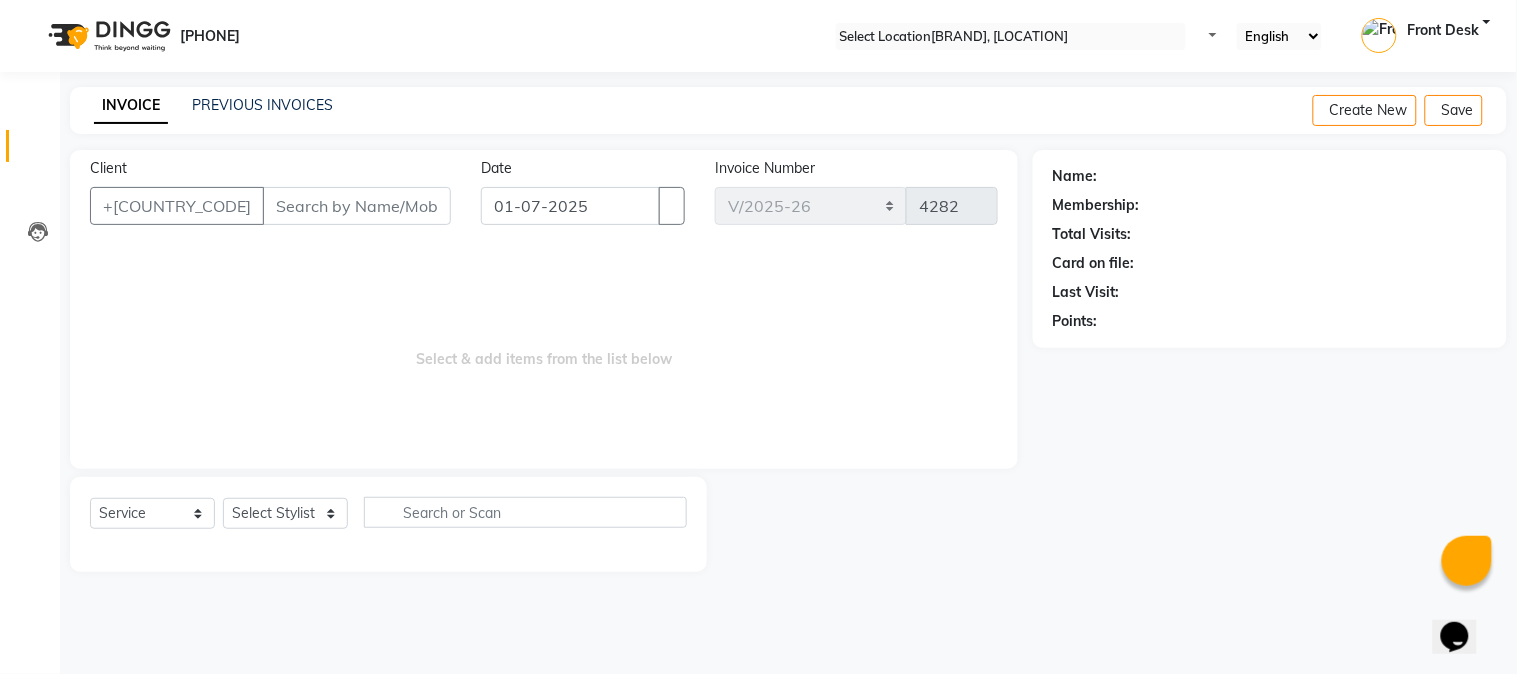 click at bounding box center (544, 338) 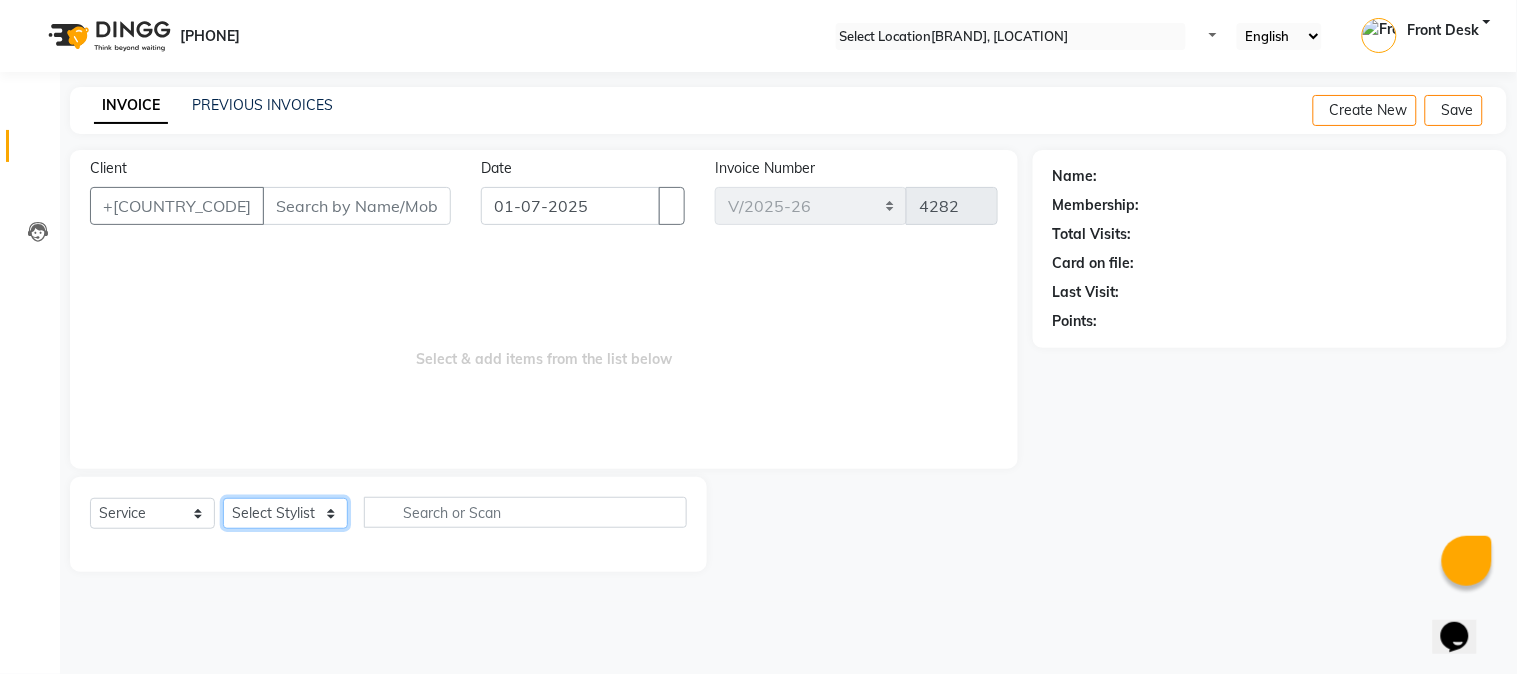 click on "Select Stylist Front Desk [FIRST] [LAST] [BRAND] 2 [FIRST] [LAST] [FIRST] [LAST] [FIRST] [FIRST] [FIRST] [FIRST] [FIRST] [FIRST] [FIRST] [FIRST] [FIRST] [FIRST]" at bounding box center (285, 513) 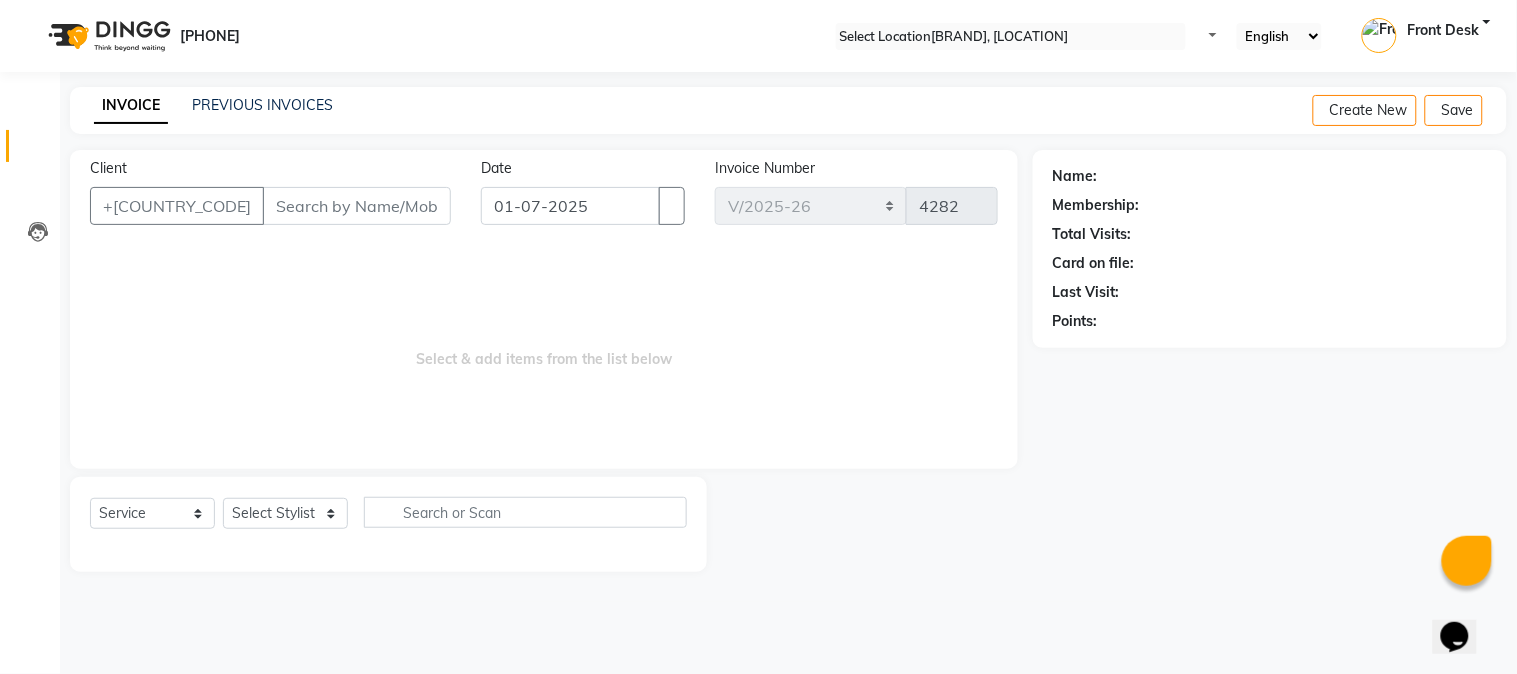 click on "Select & add items from the list below" at bounding box center [544, 349] 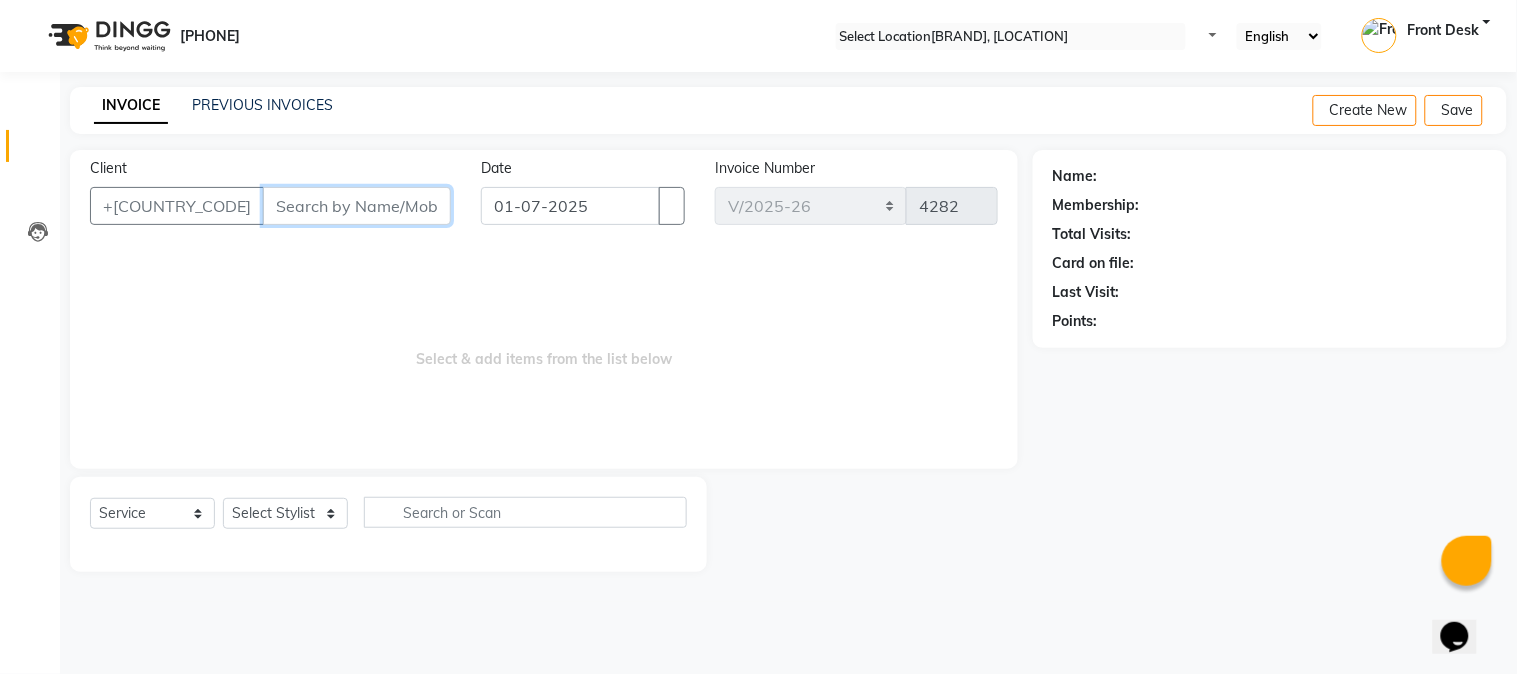 click on "Client" at bounding box center [357, 206] 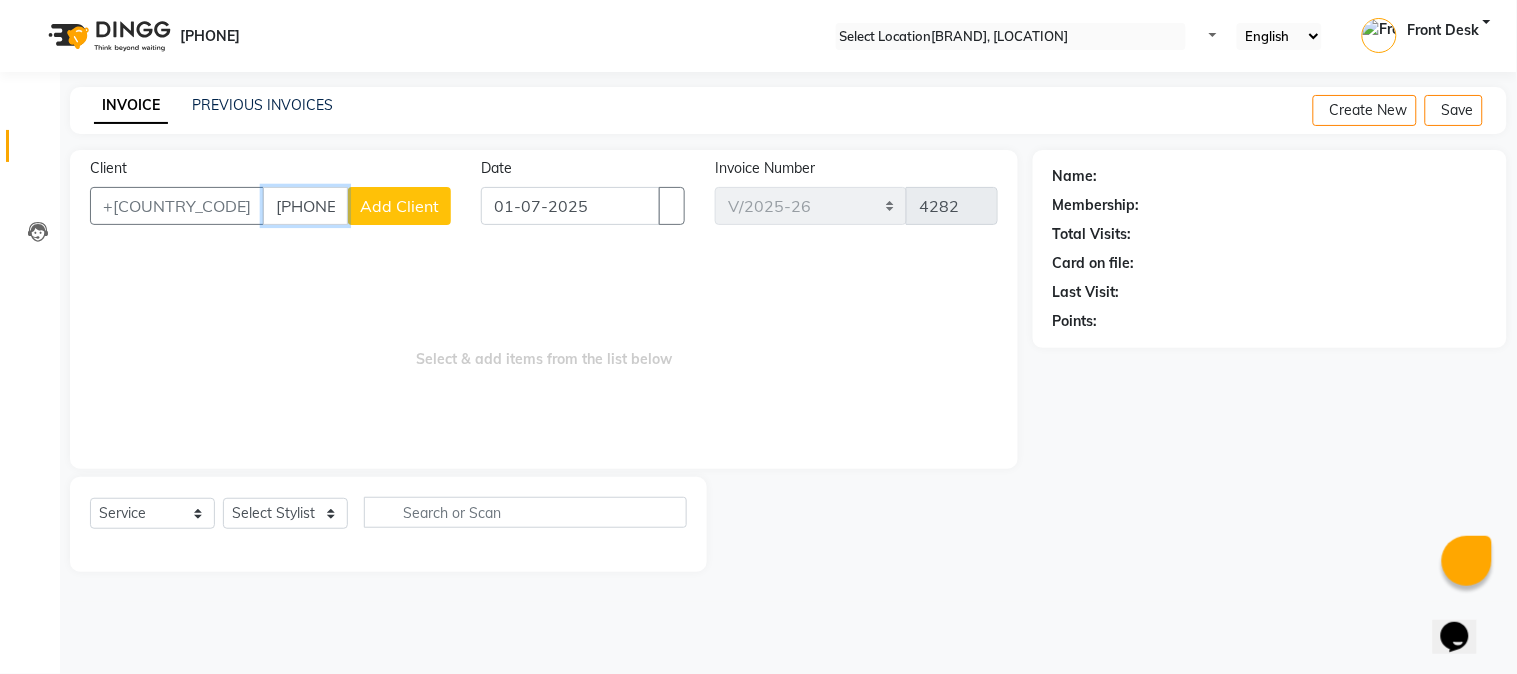 type on "[PHONE]" 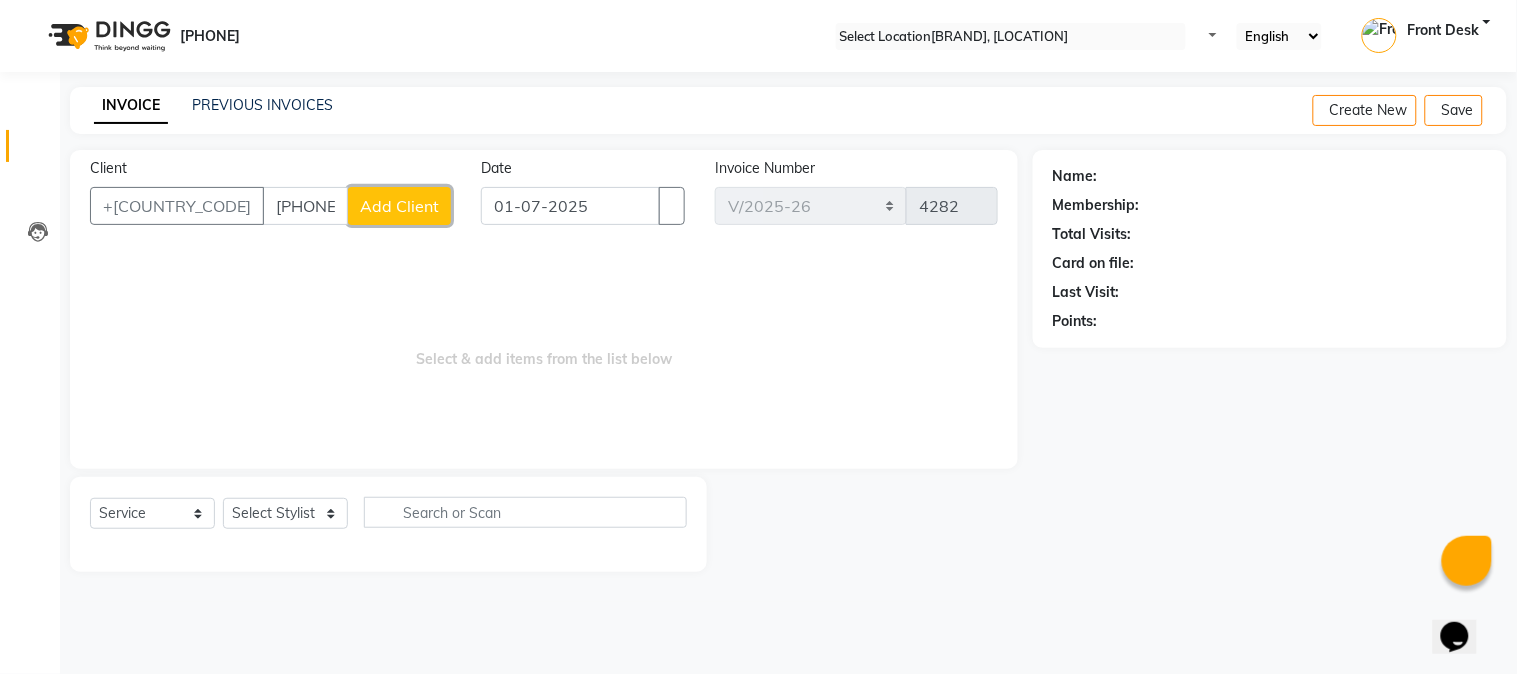 click on "Add Client" at bounding box center (399, 206) 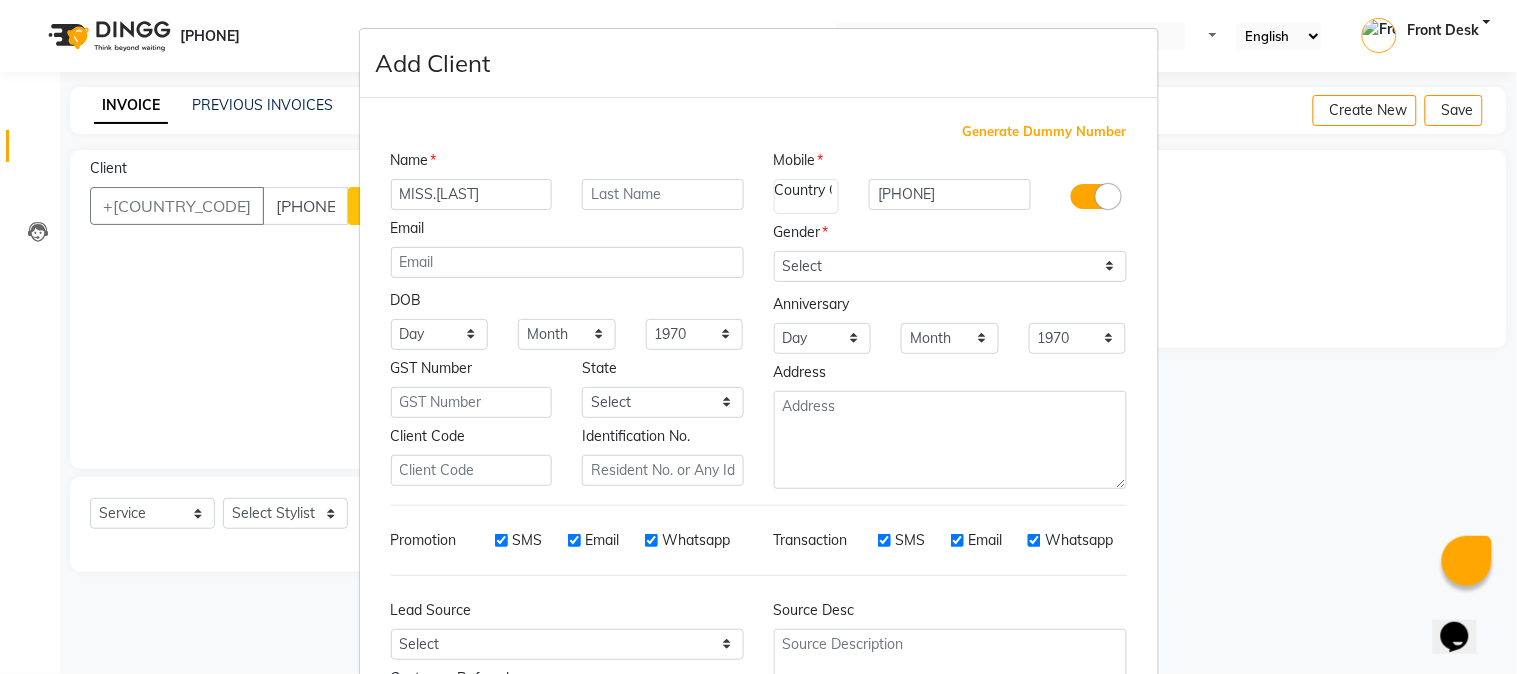 type on "MISS.[LAST]" 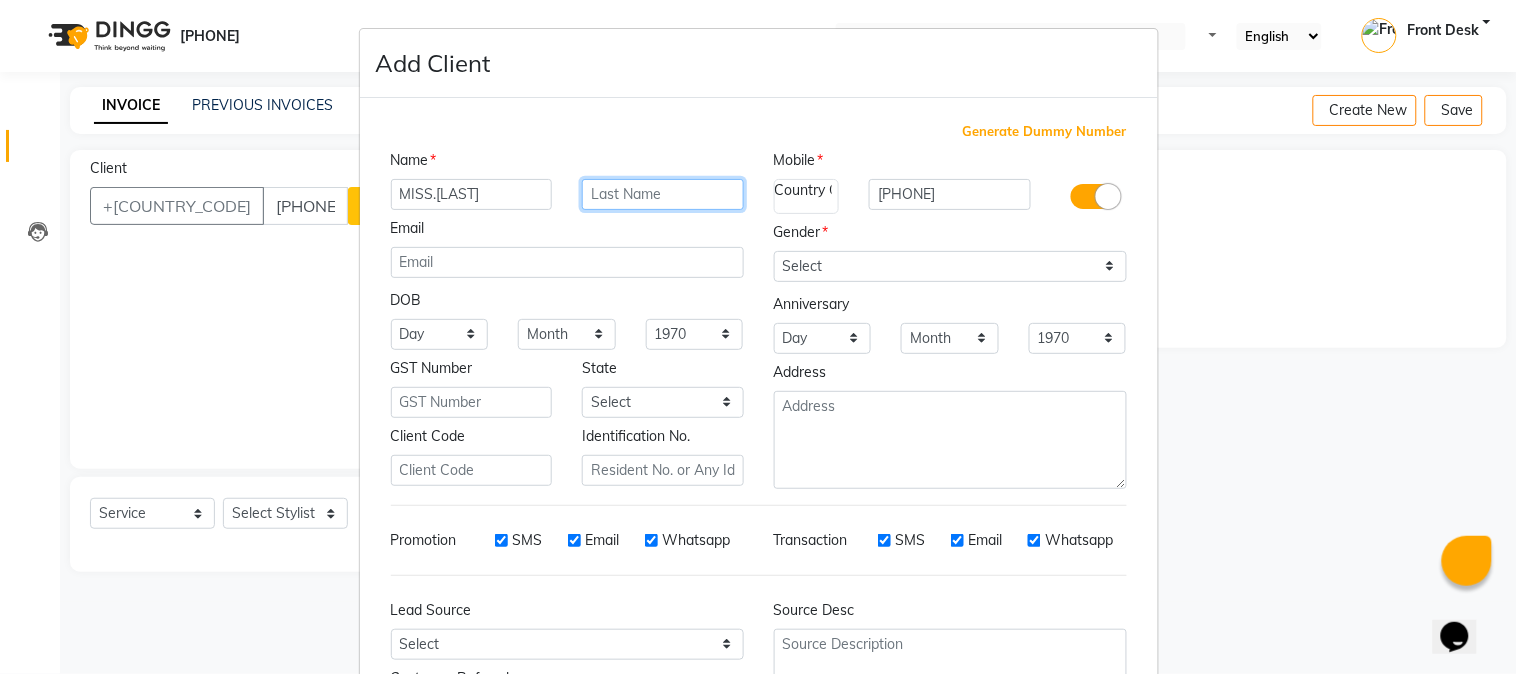 click at bounding box center [663, 194] 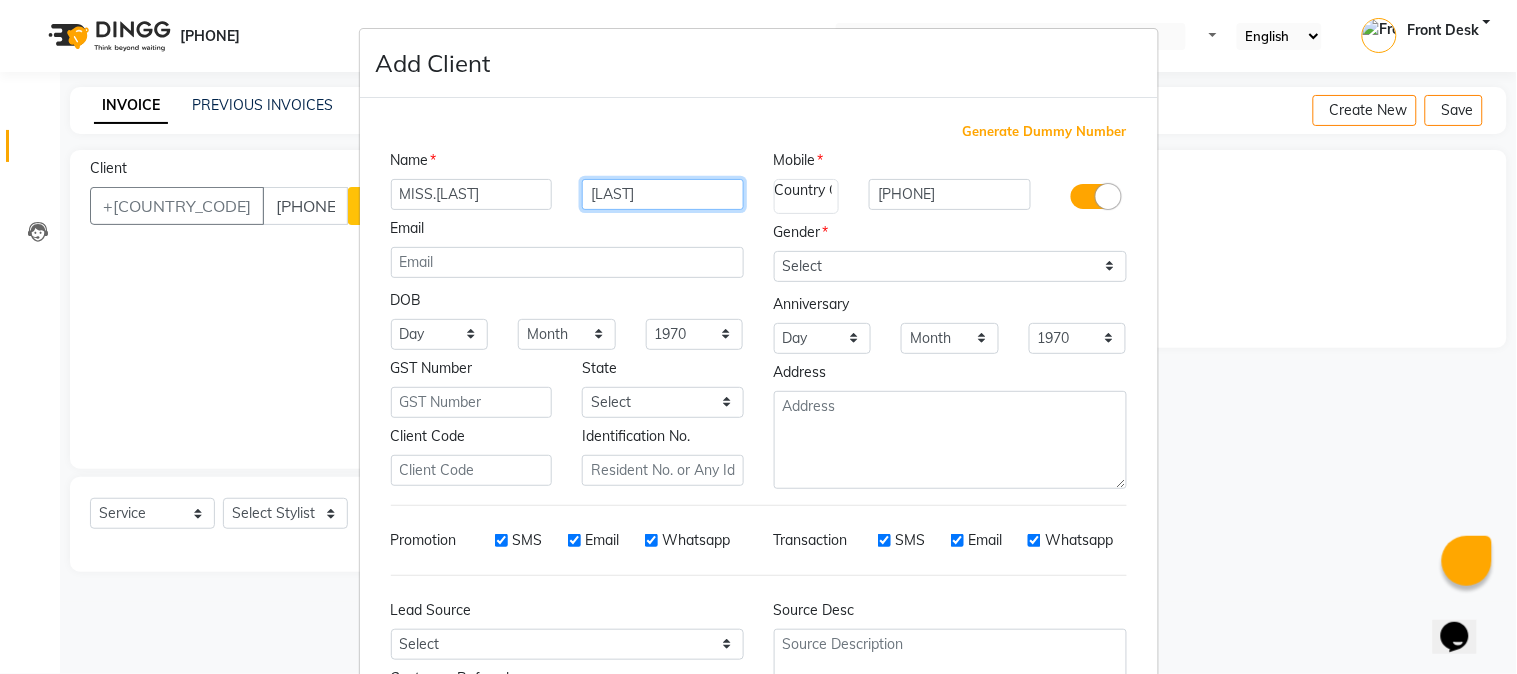 type on "[LAST]" 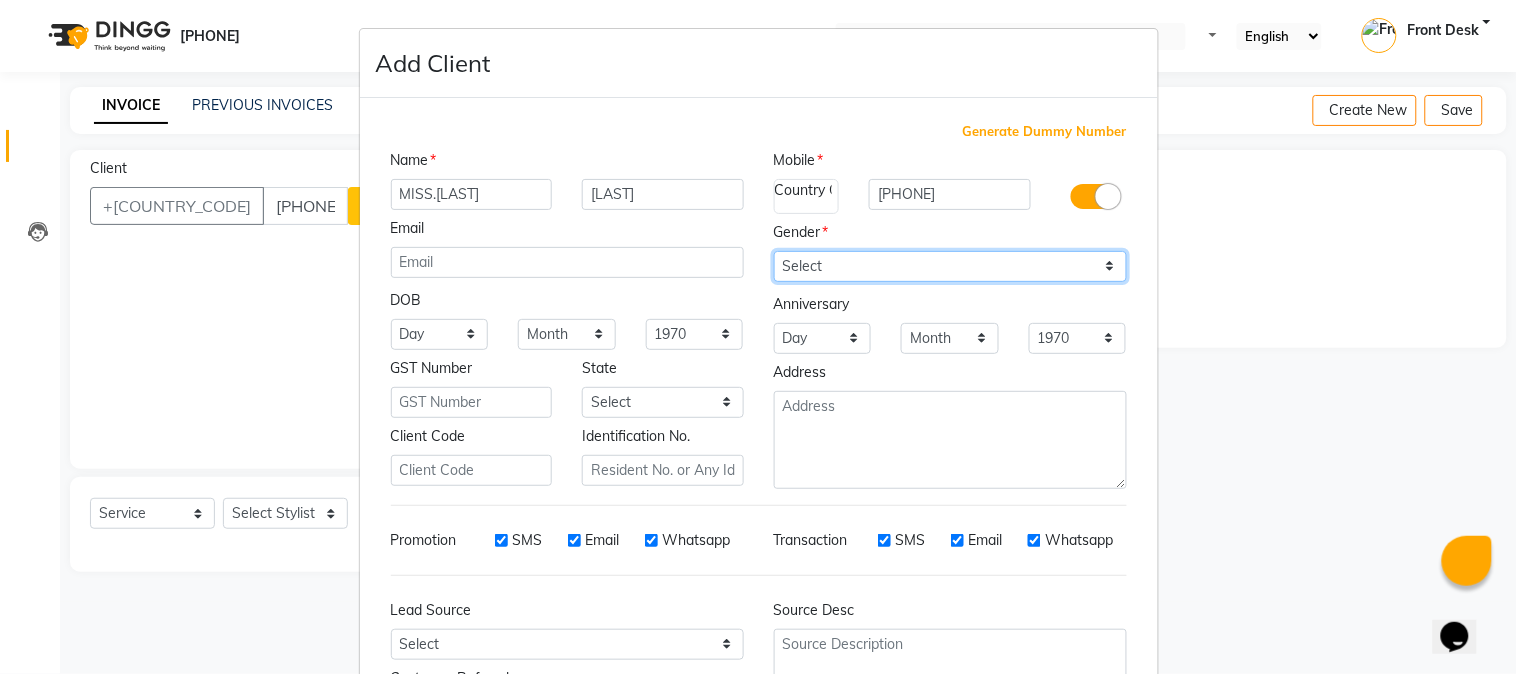 click on "Select Male Female Other Prefer Not To Say" at bounding box center (950, 266) 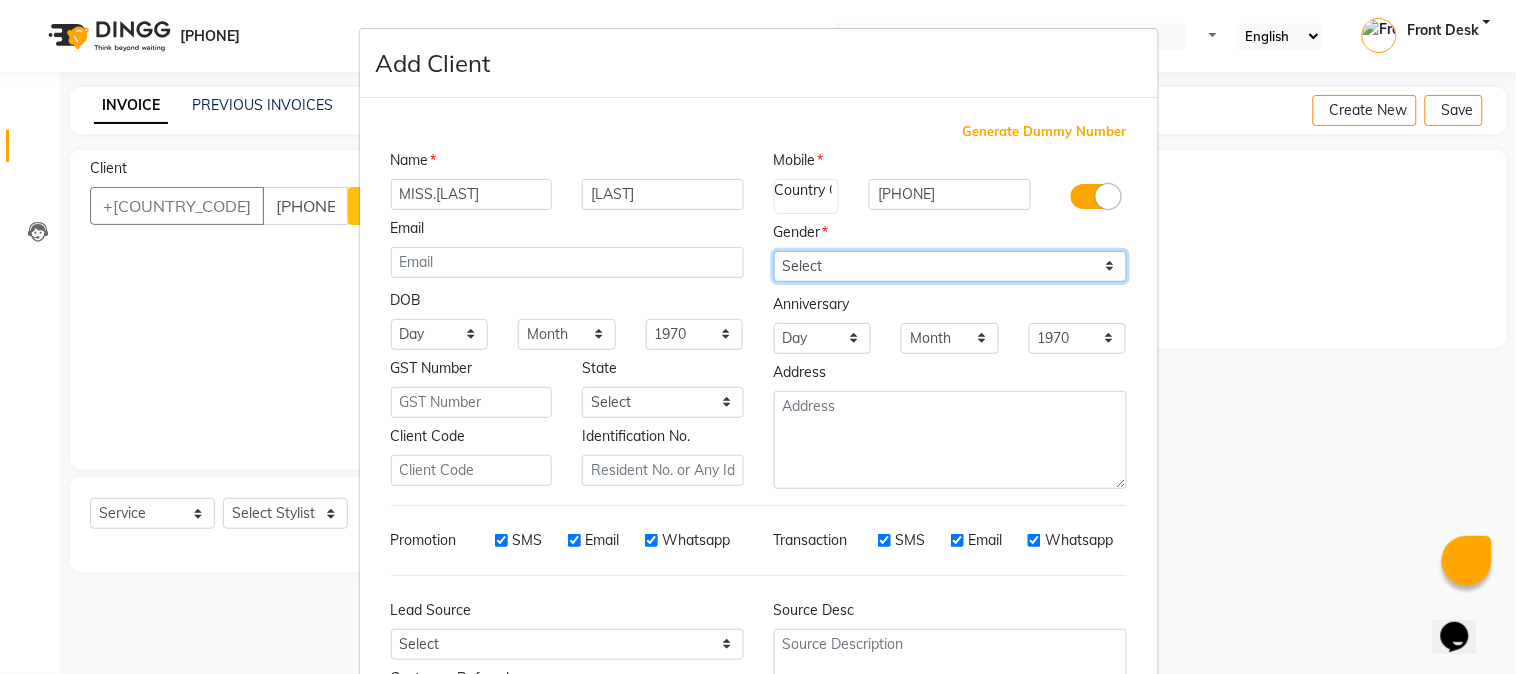 select on "female" 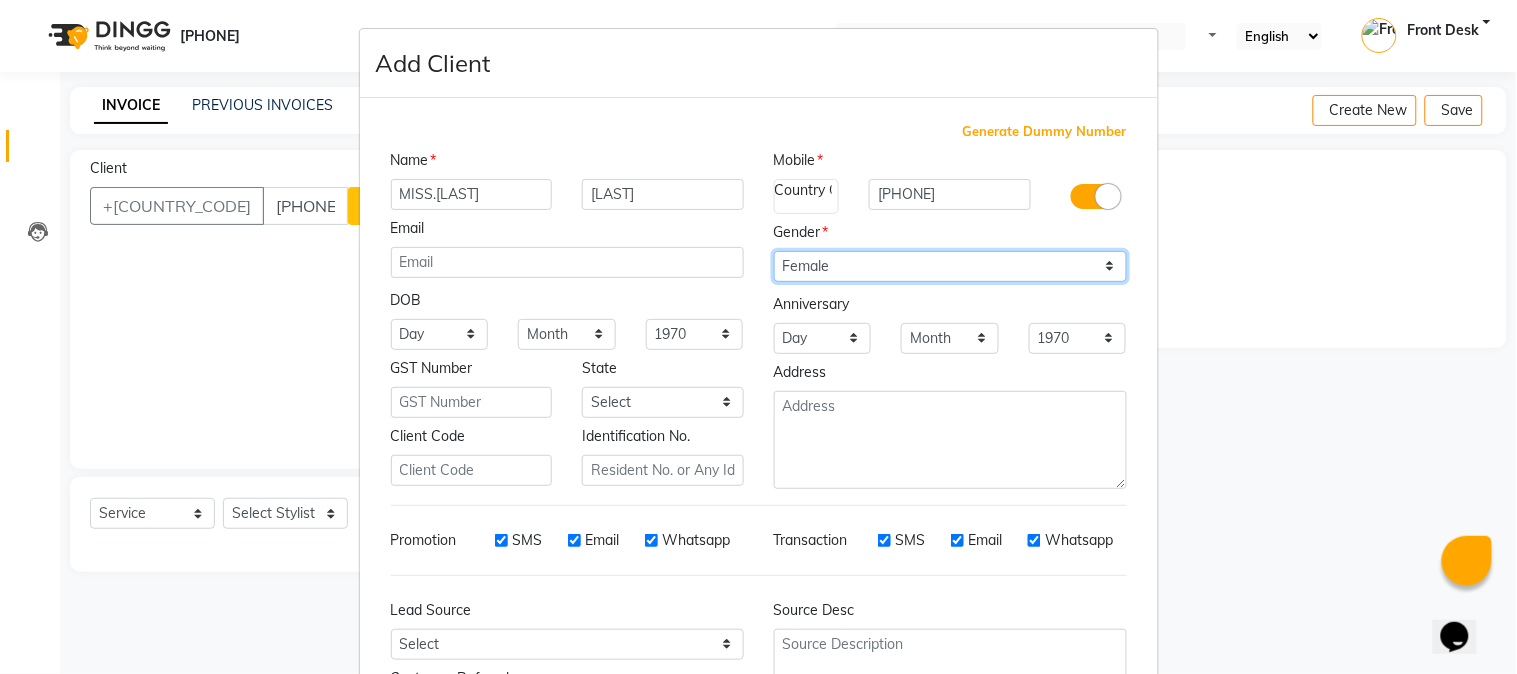 click on "Select Male Female Other Prefer Not To Say" at bounding box center (950, 266) 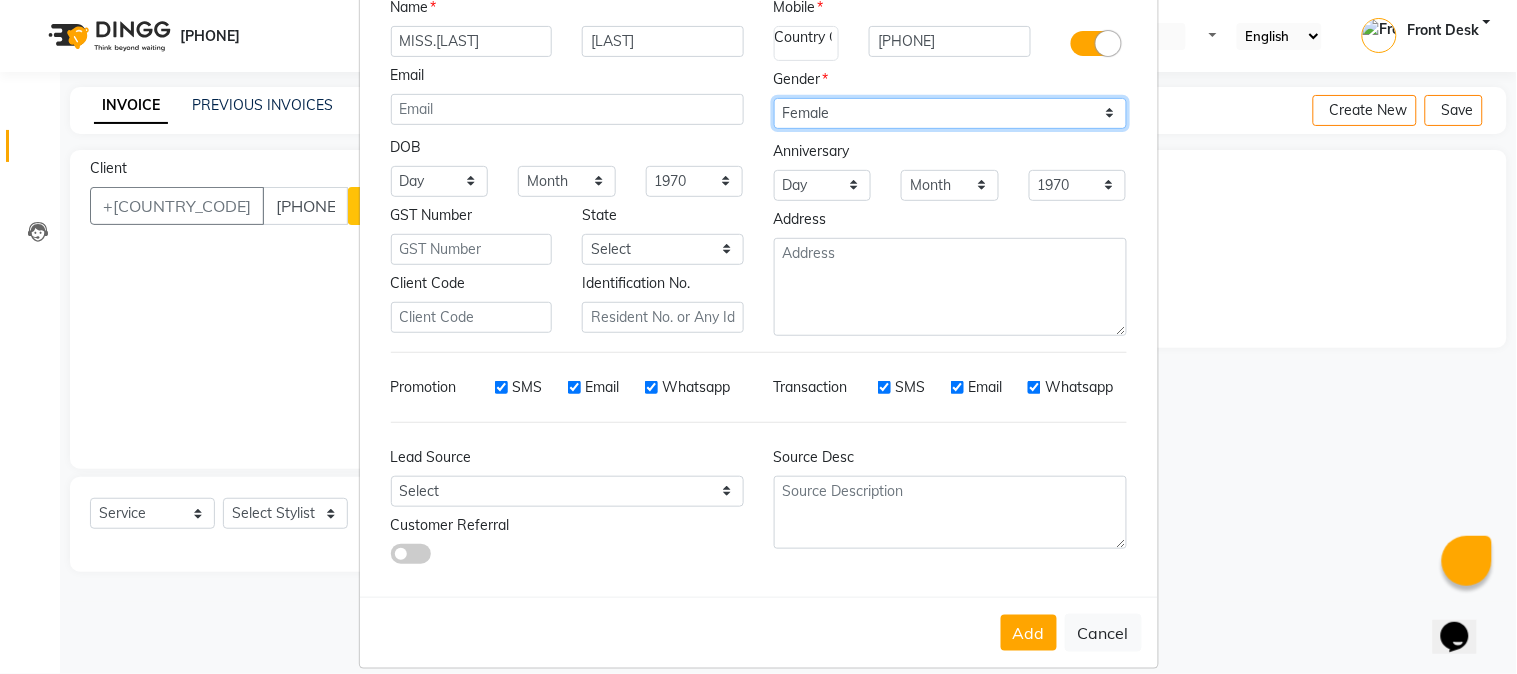 scroll, scrollTop: 176, scrollLeft: 0, axis: vertical 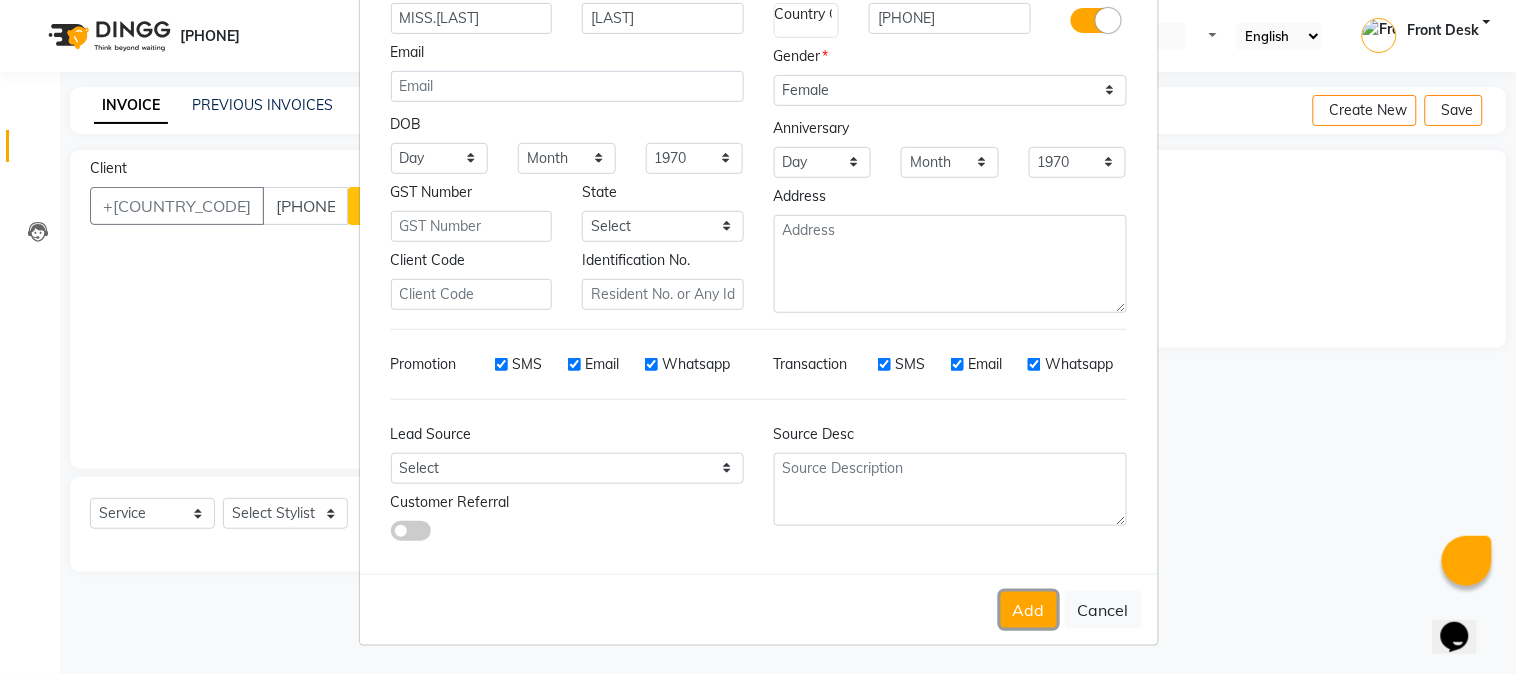 click on "Add" at bounding box center [1029, 610] 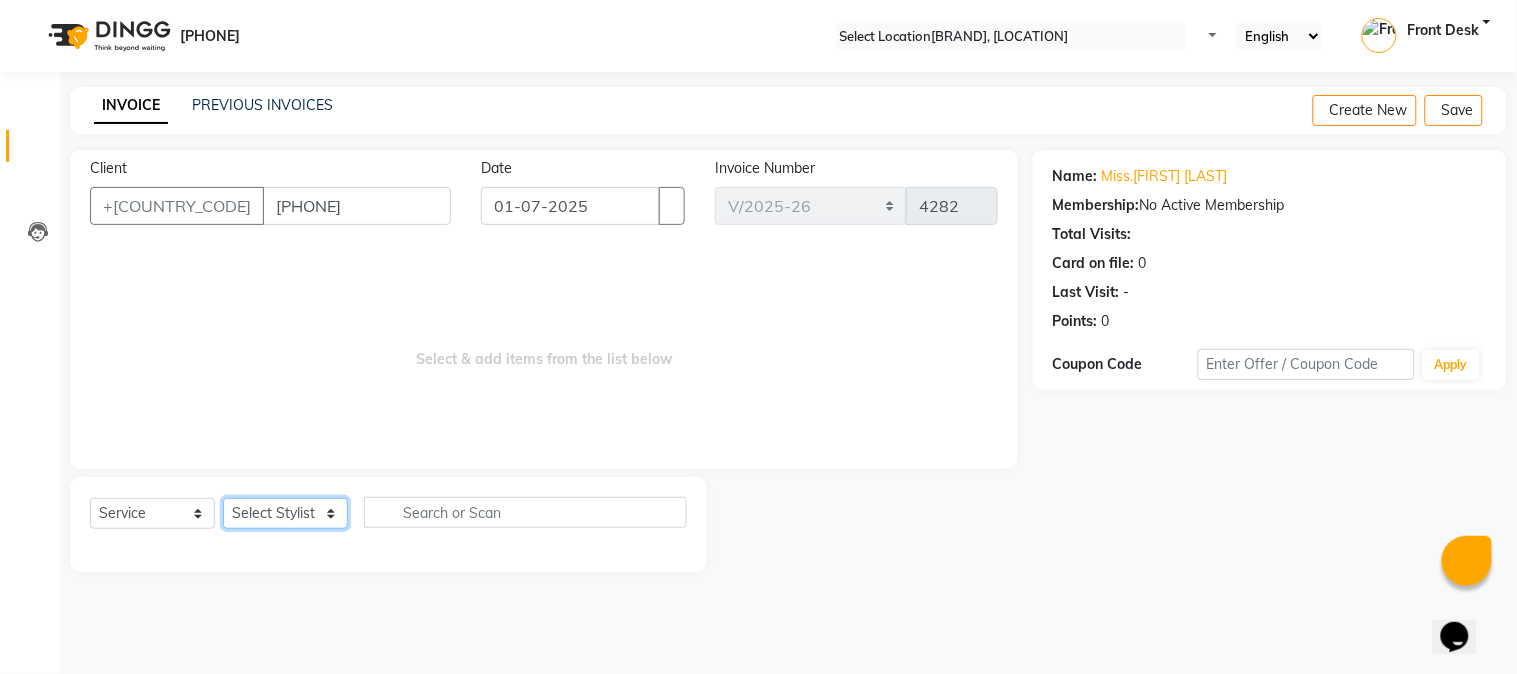 click on "Select Stylist Front Desk [FIRST] [LAST] [BRAND] 2 [FIRST] [LAST] [FIRST] [LAST] [FIRST] [FIRST] [FIRST] [FIRST] [FIRST] [FIRST] [FIRST] [FIRST] [FIRST] [FIRST]" at bounding box center (285, 513) 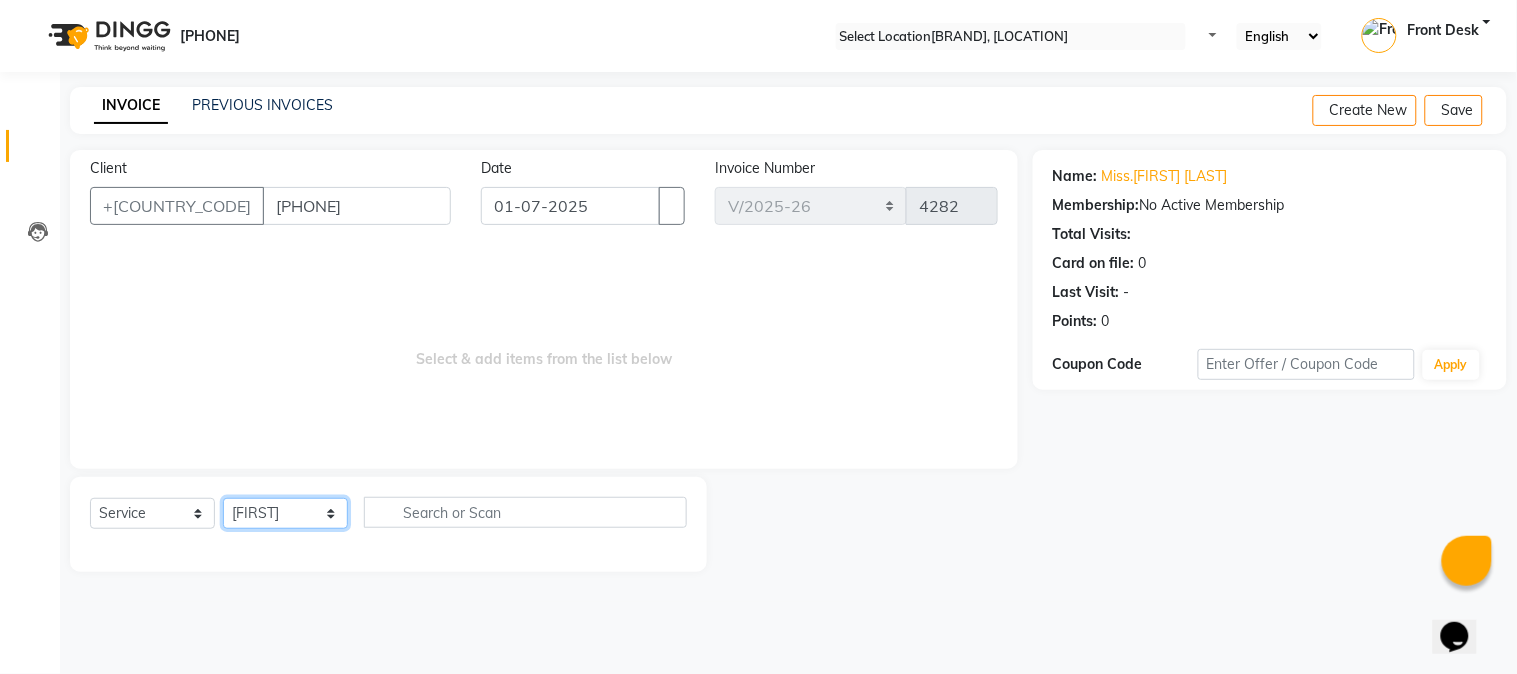click on "Select Stylist Front Desk [FIRST] [LAST] [BRAND] 2 [FIRST] [LAST] [FIRST] [LAST] [FIRST] [FIRST] [FIRST] [FIRST] [FIRST] [FIRST] [FIRST] [FIRST] [FIRST] [FIRST]" at bounding box center (285, 513) 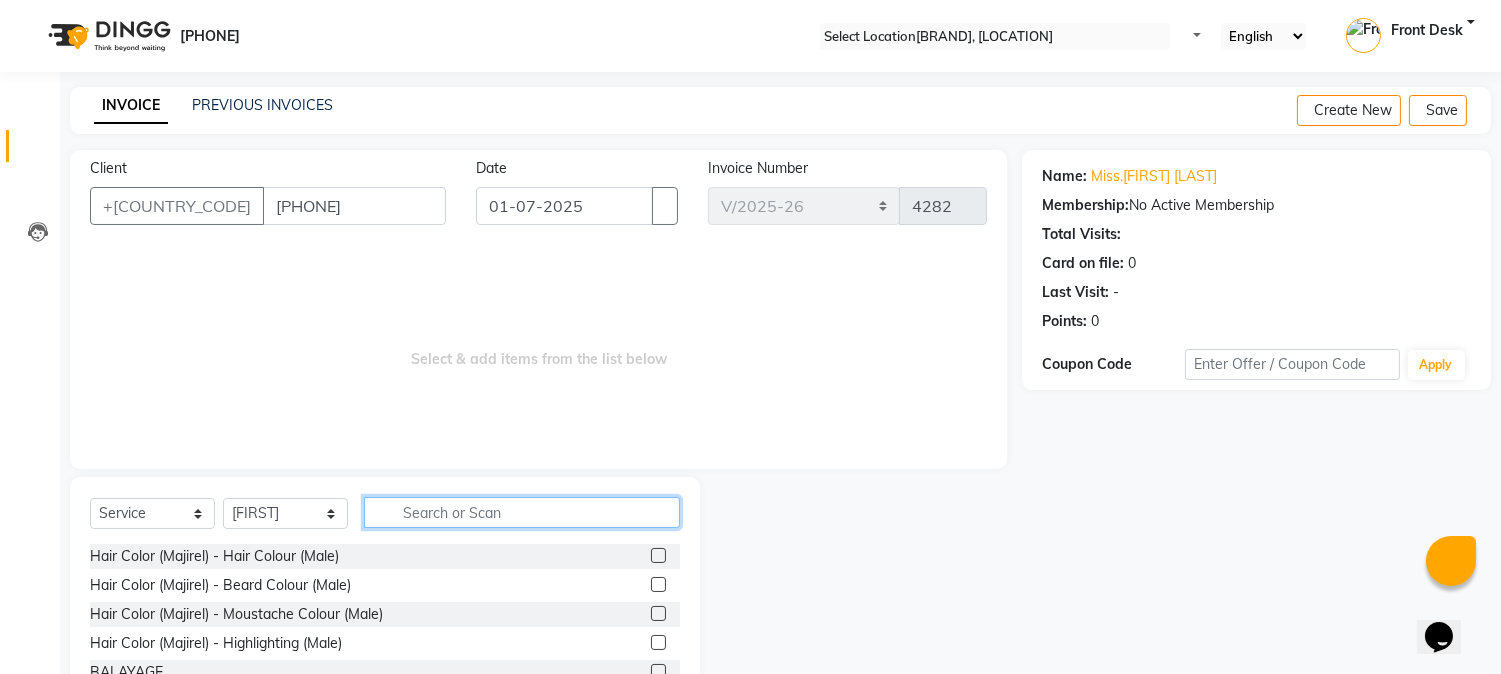 click at bounding box center (522, 512) 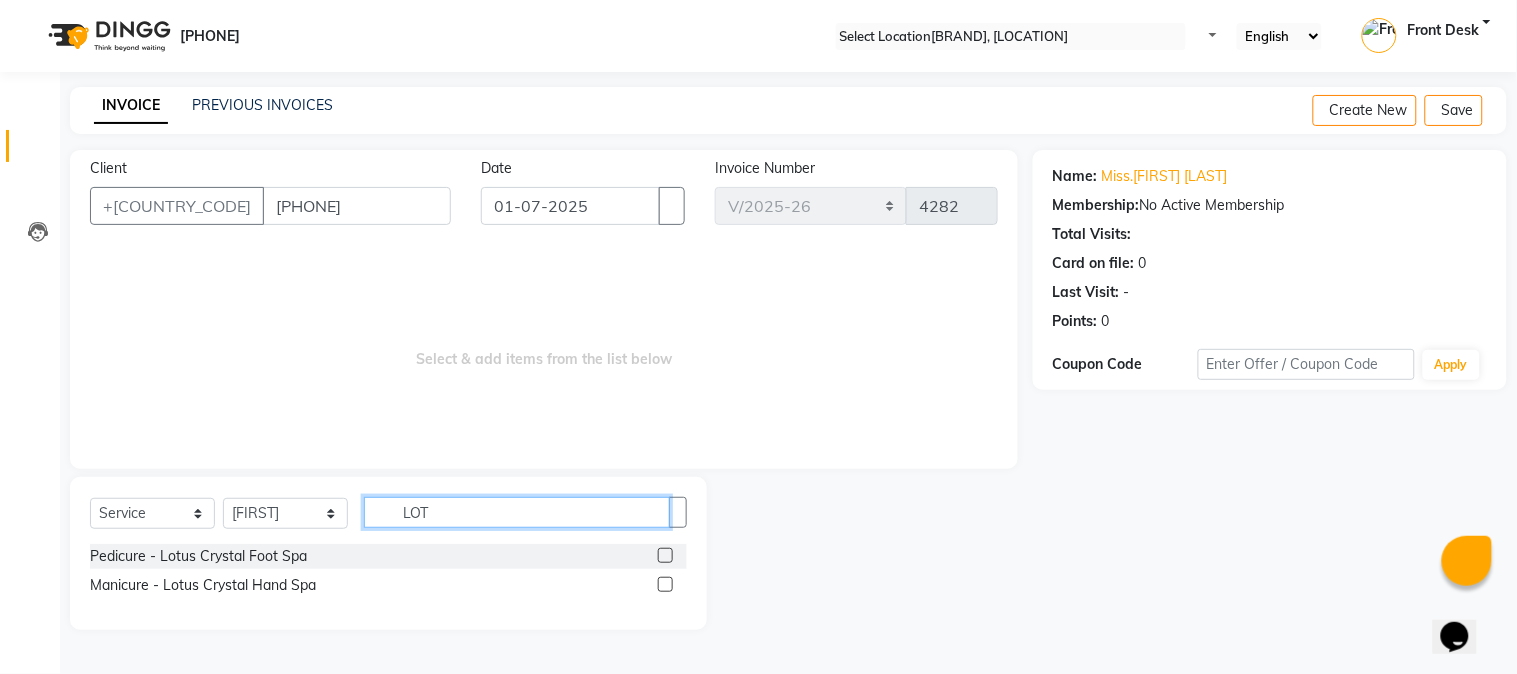 type on "LOT" 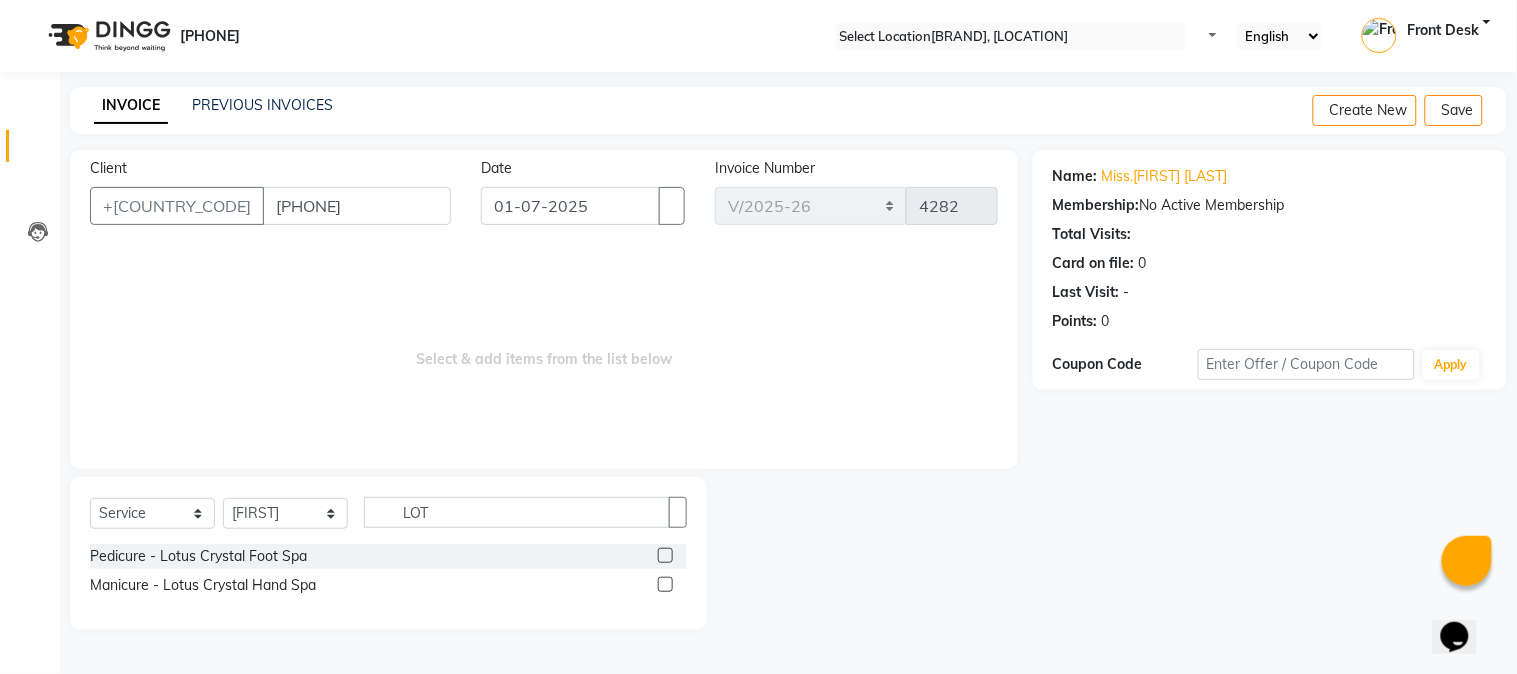 click at bounding box center [665, 555] 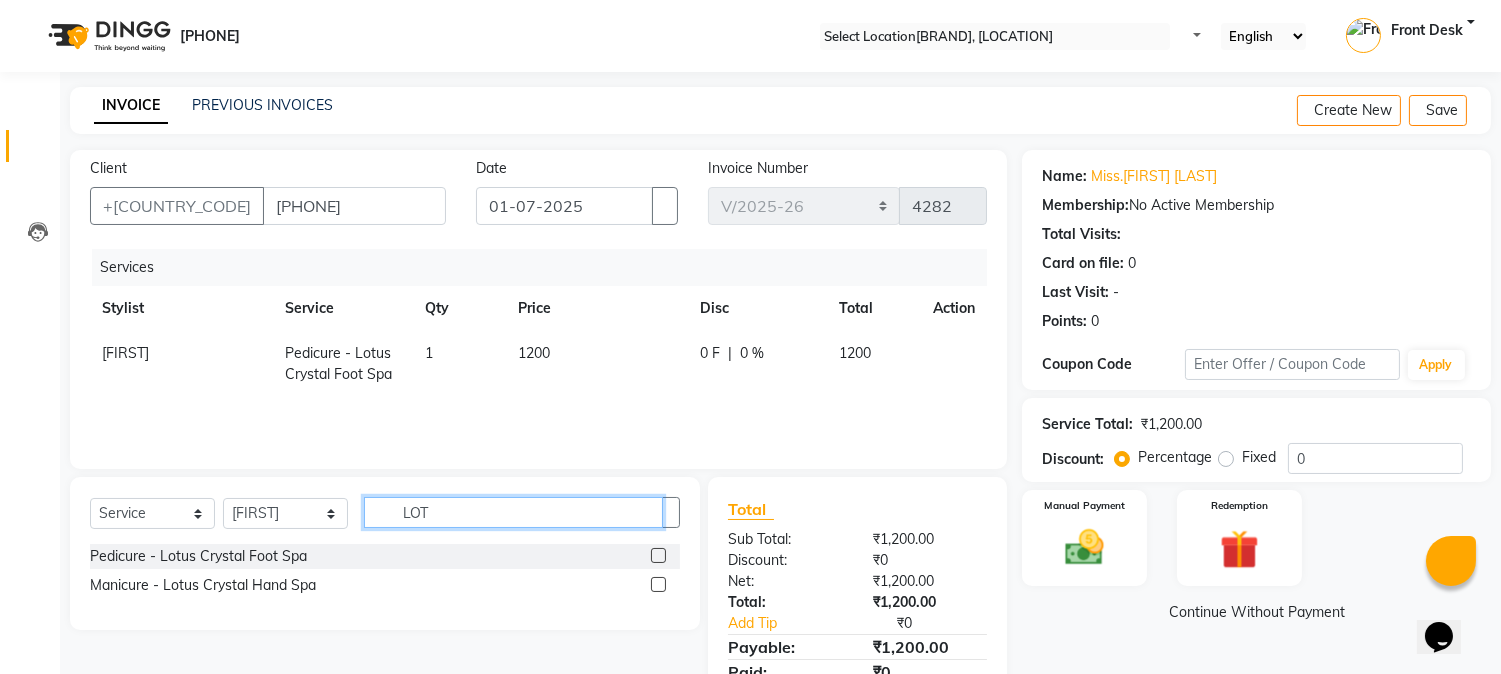 click on "LOT" at bounding box center [513, 512] 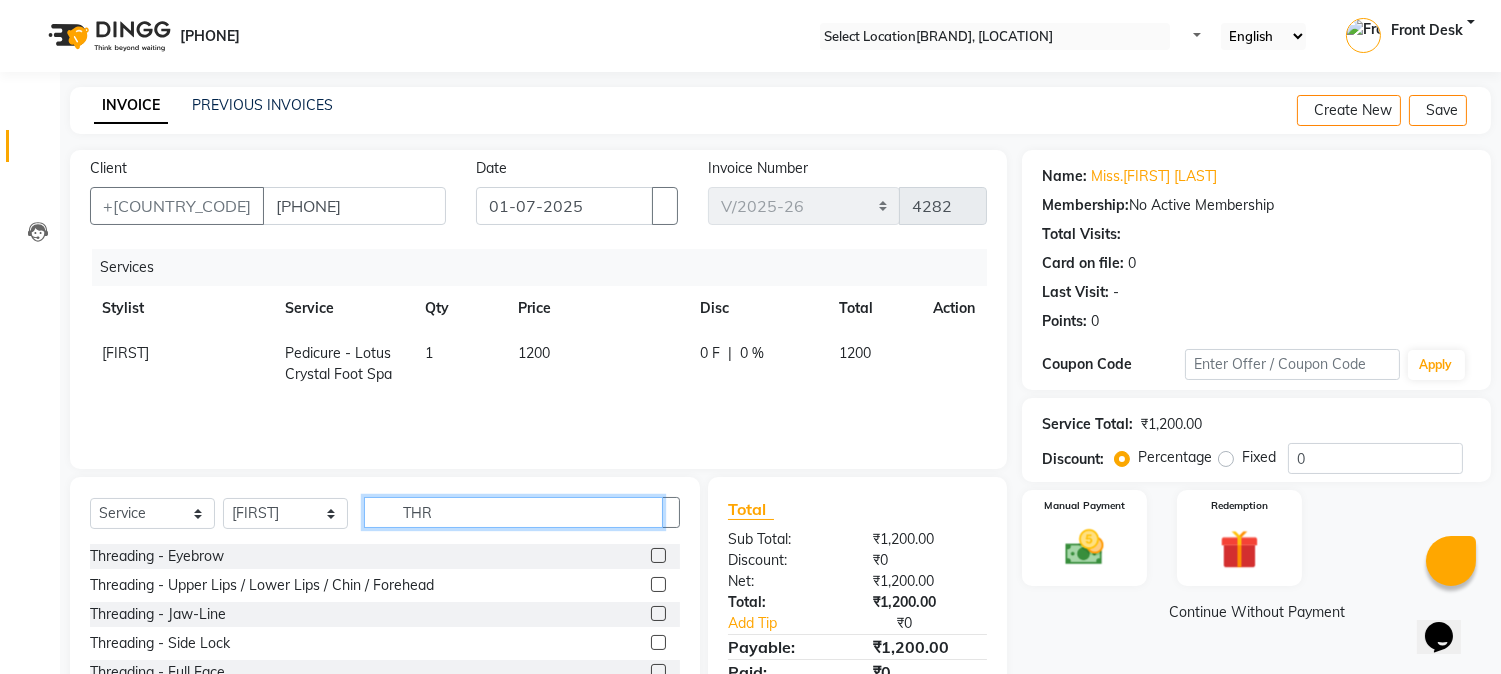 type on "THR" 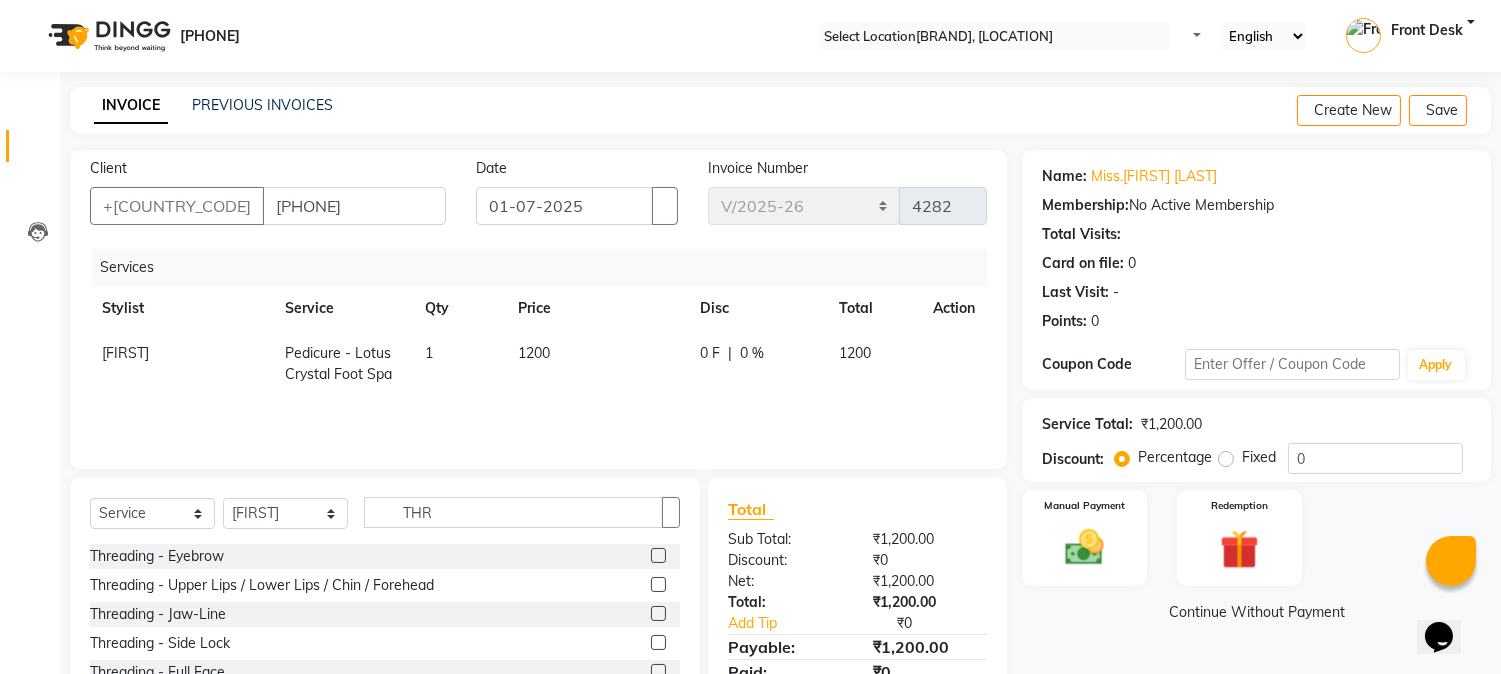 click at bounding box center [658, 555] 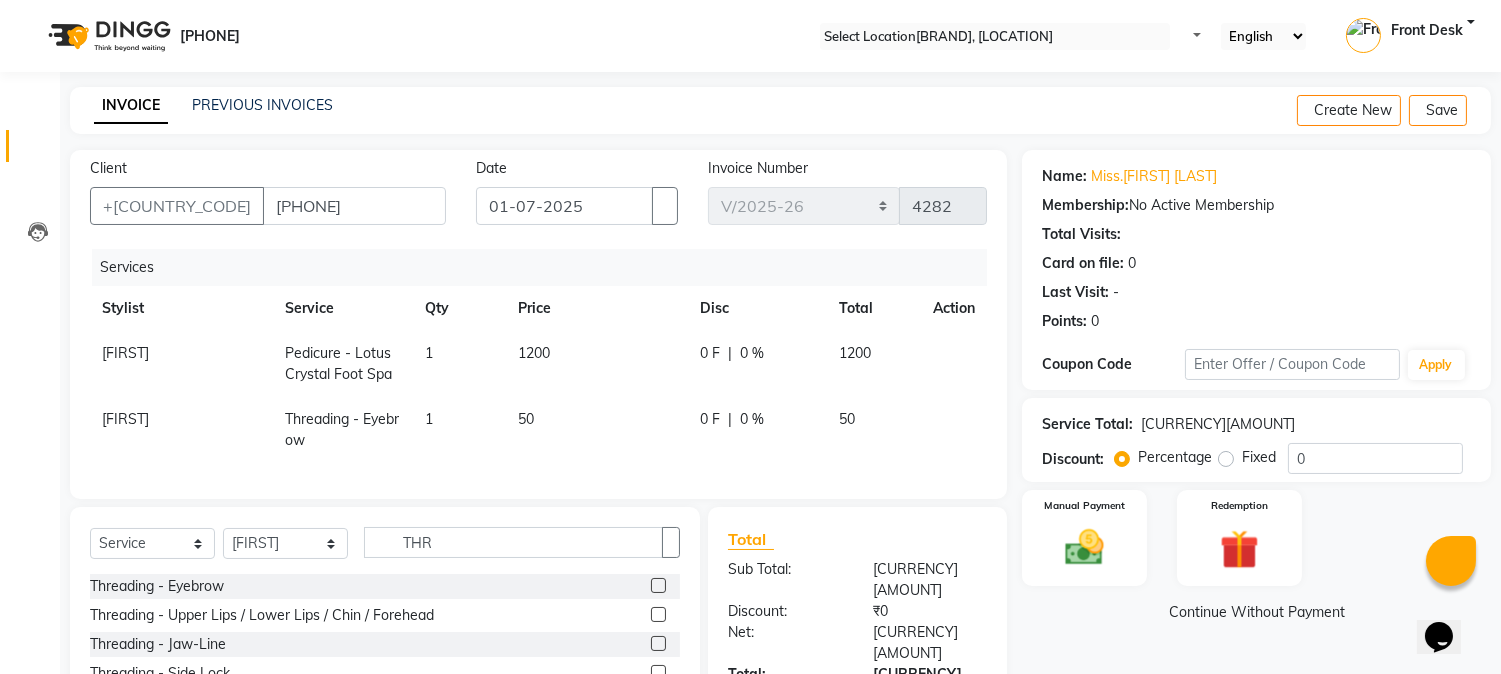 click at bounding box center [757, 353] 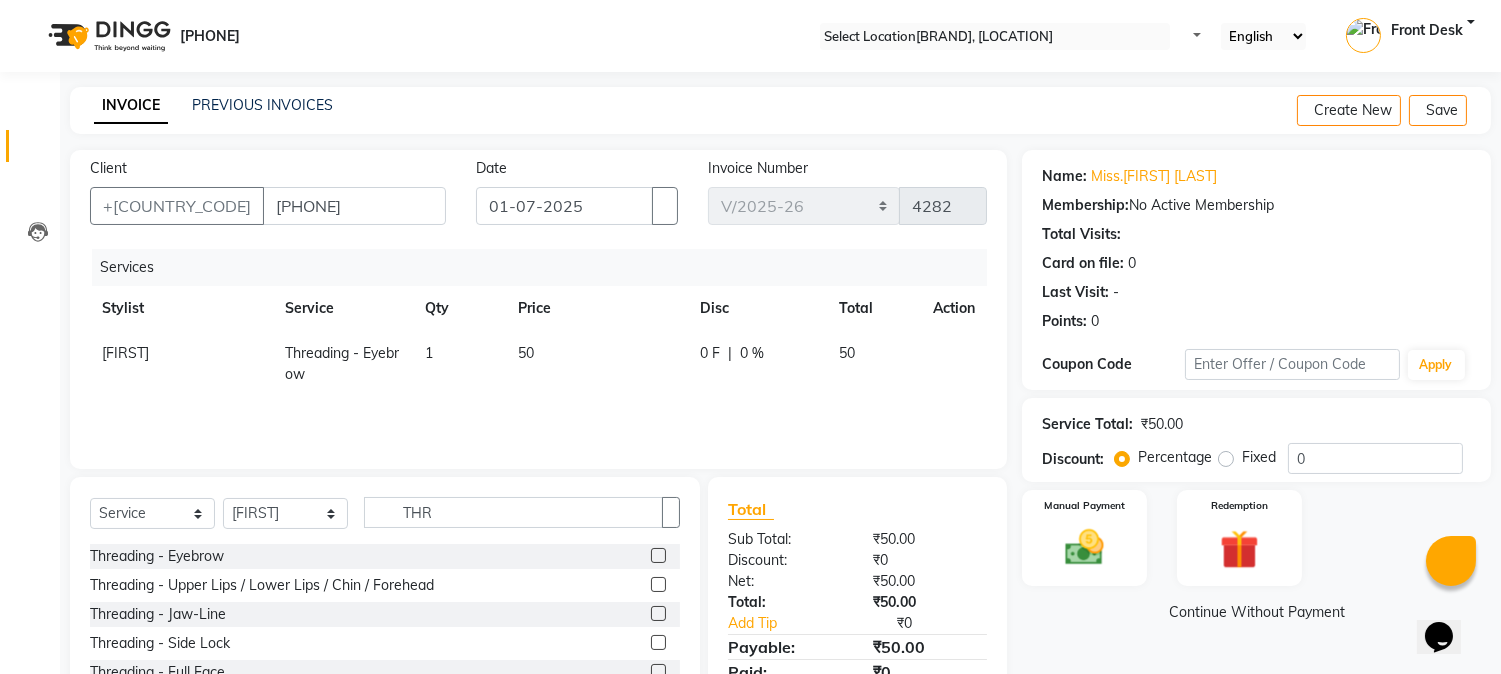 click at bounding box center [941, 343] 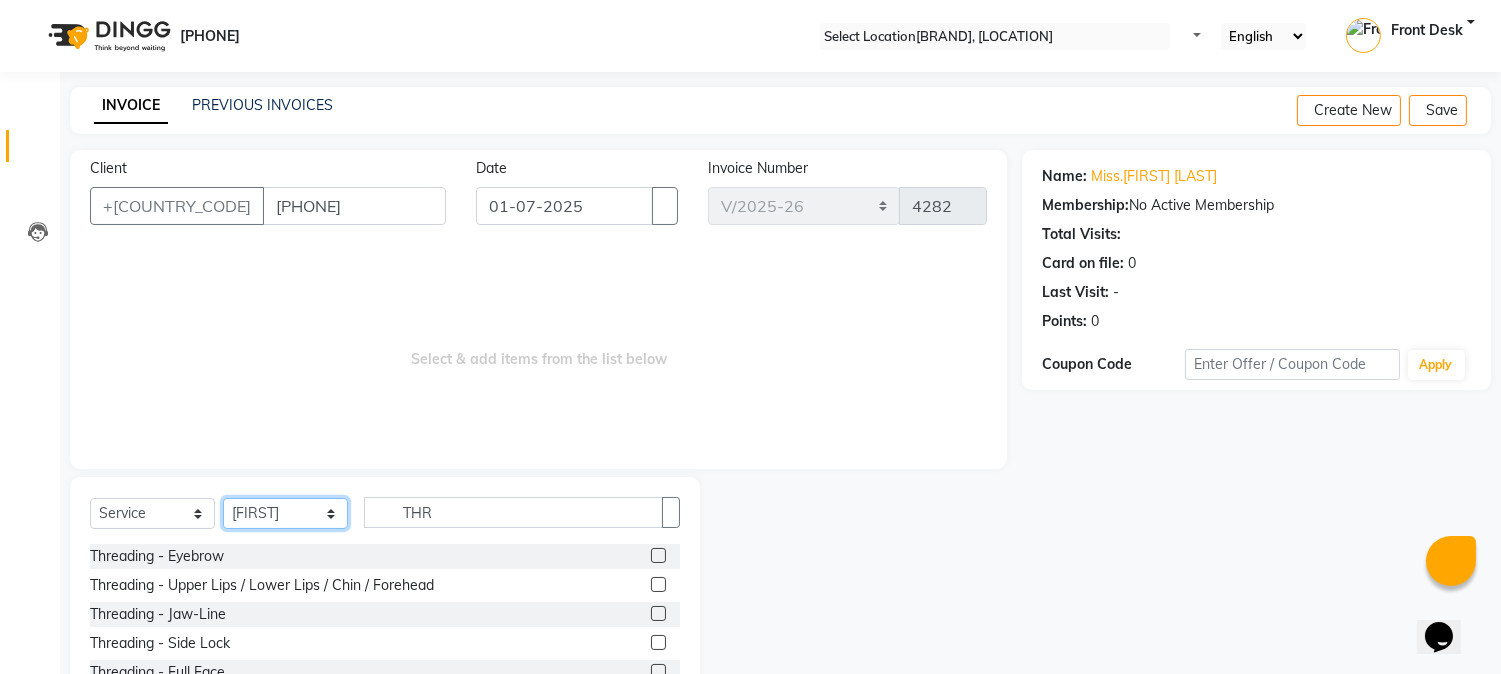 click on "Select Stylist Front Desk [FIRST] [LAST] [BRAND] 2 [FIRST] [LAST] [FIRST] [LAST] [FIRST] [FIRST] [FIRST] [FIRST] [FIRST] [FIRST] [FIRST] [FIRST] [FIRST] [FIRST]" at bounding box center [285, 513] 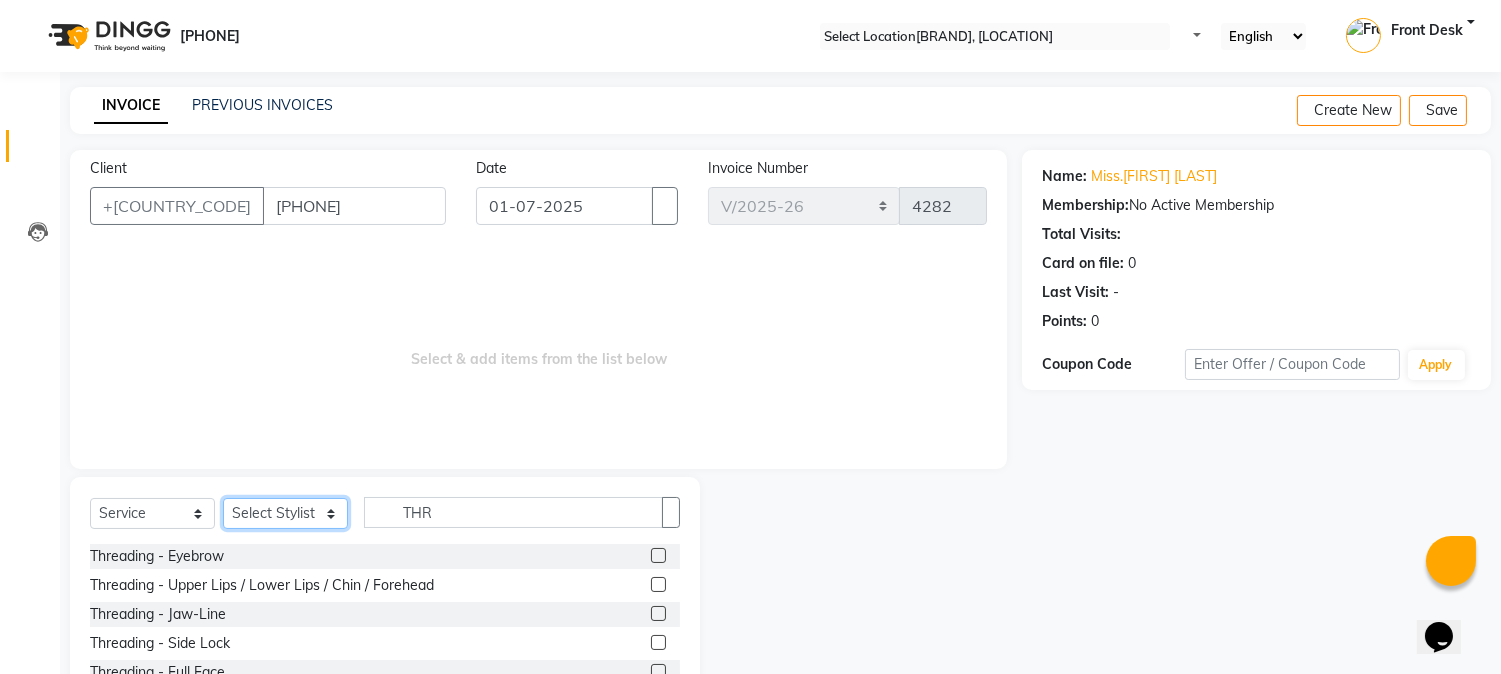 click on "Select Stylist Front Desk [FIRST] [LAST] [BRAND] 2 [FIRST] [LAST] [FIRST] [LAST] [FIRST] [FIRST] [FIRST] [FIRST] [FIRST] [FIRST] [FIRST] [FIRST] [FIRST] [FIRST]" at bounding box center [285, 513] 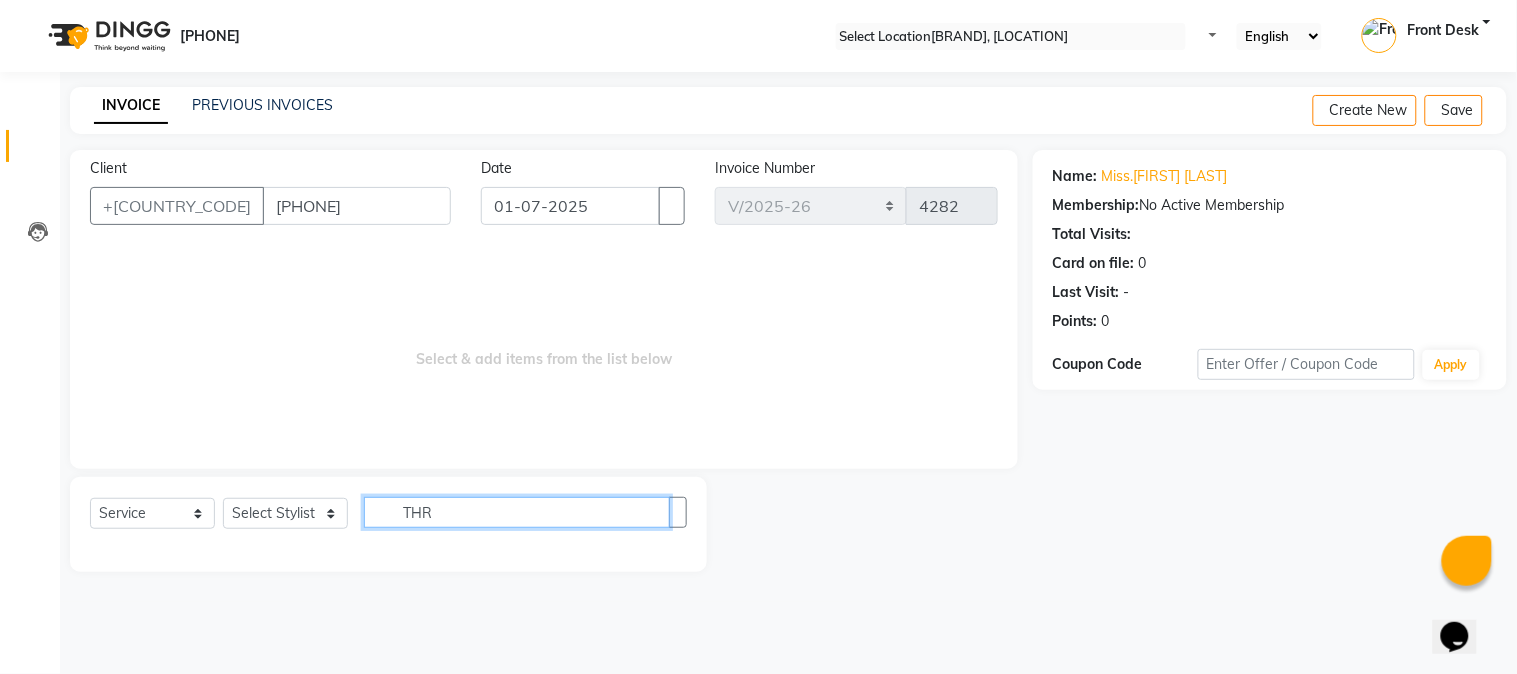 click on "THR" at bounding box center (517, 512) 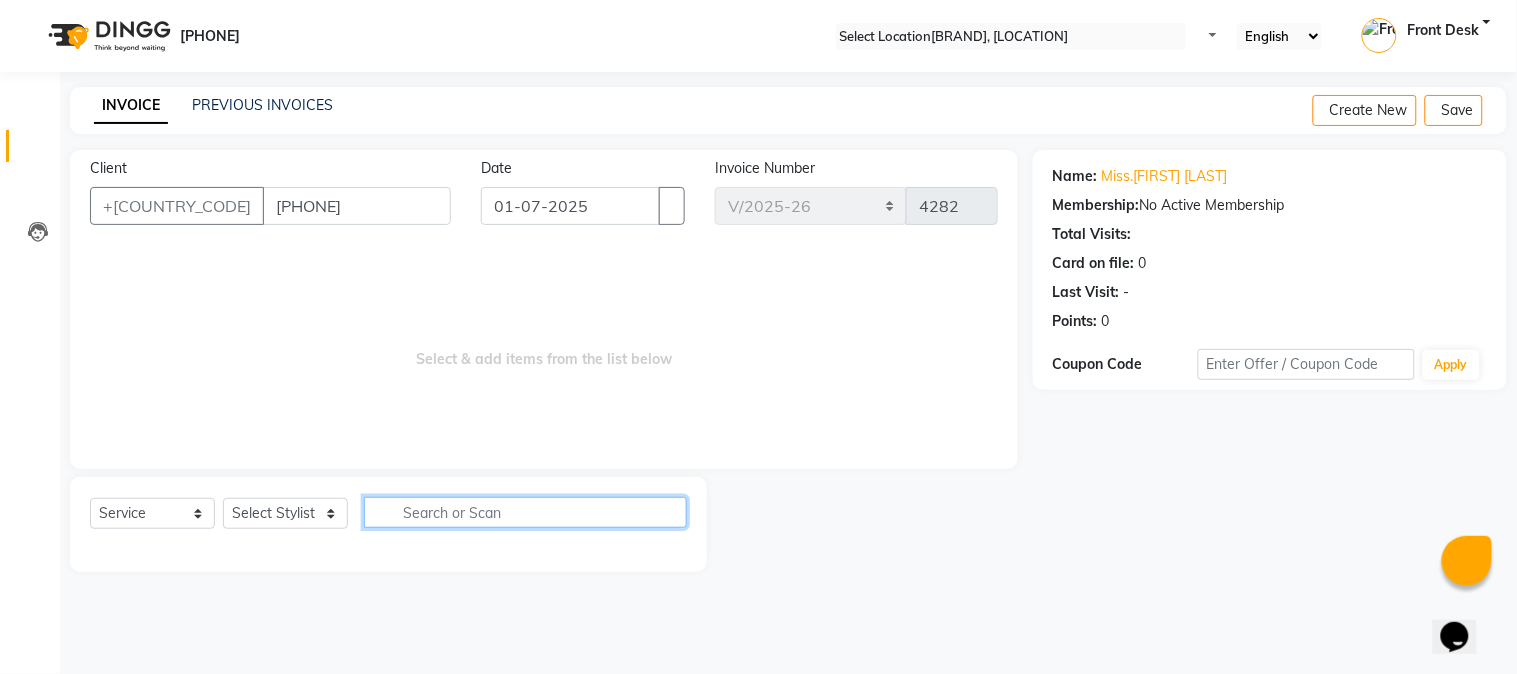 type 